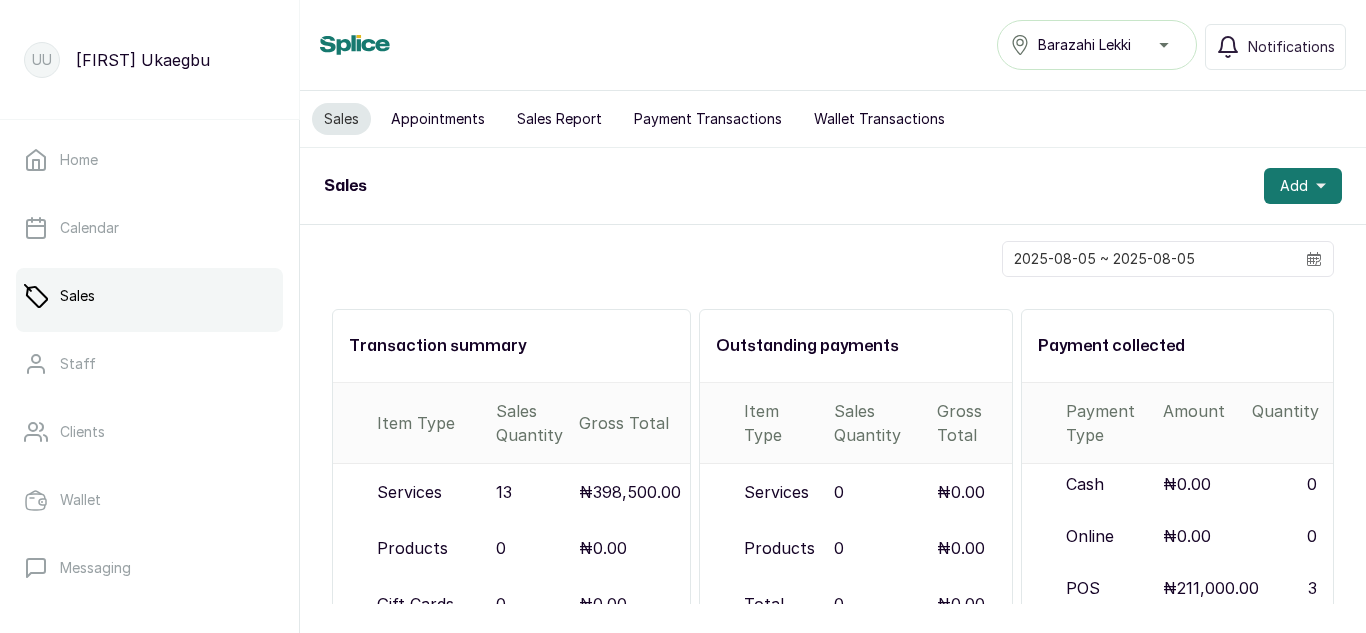 scroll, scrollTop: 0, scrollLeft: 0, axis: both 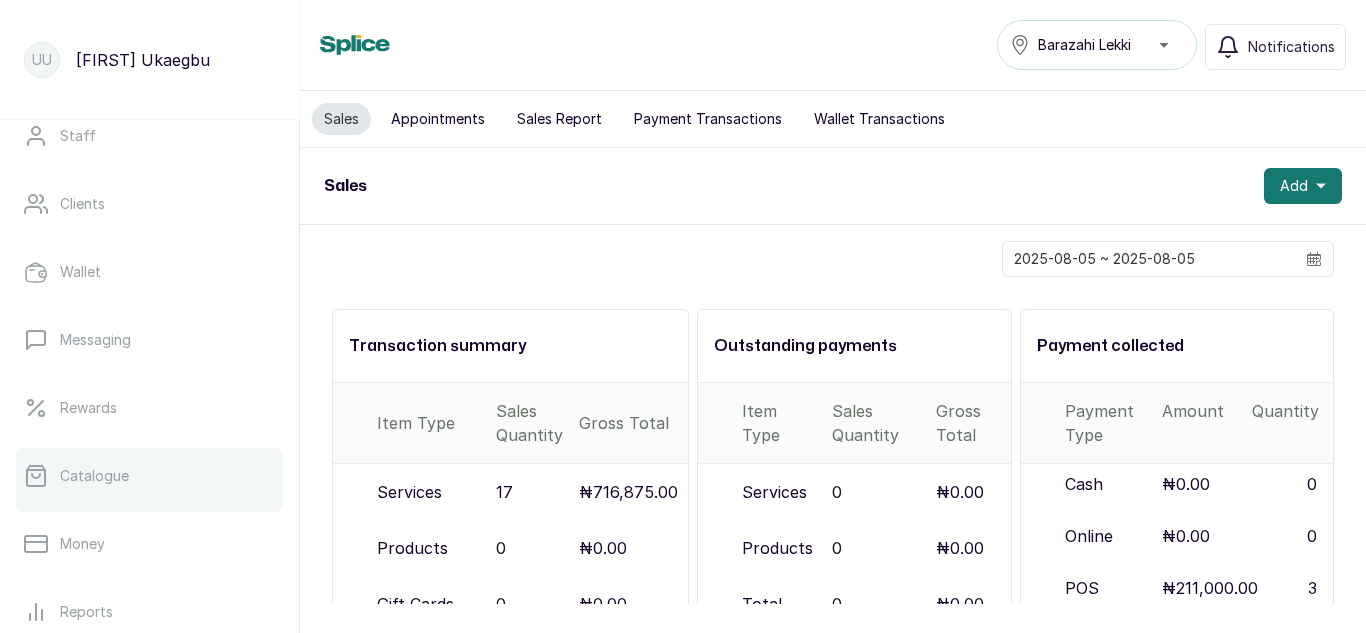 click on "Catalogue" at bounding box center [149, 476] 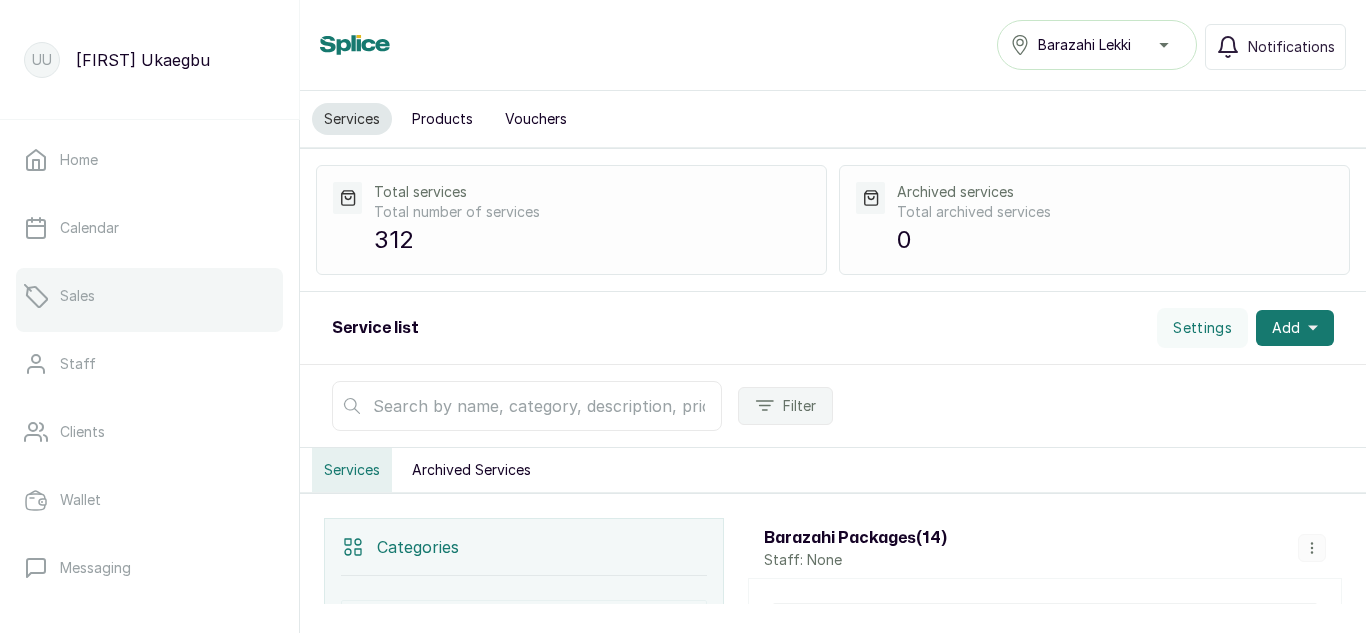 click on "Sales" at bounding box center [149, 296] 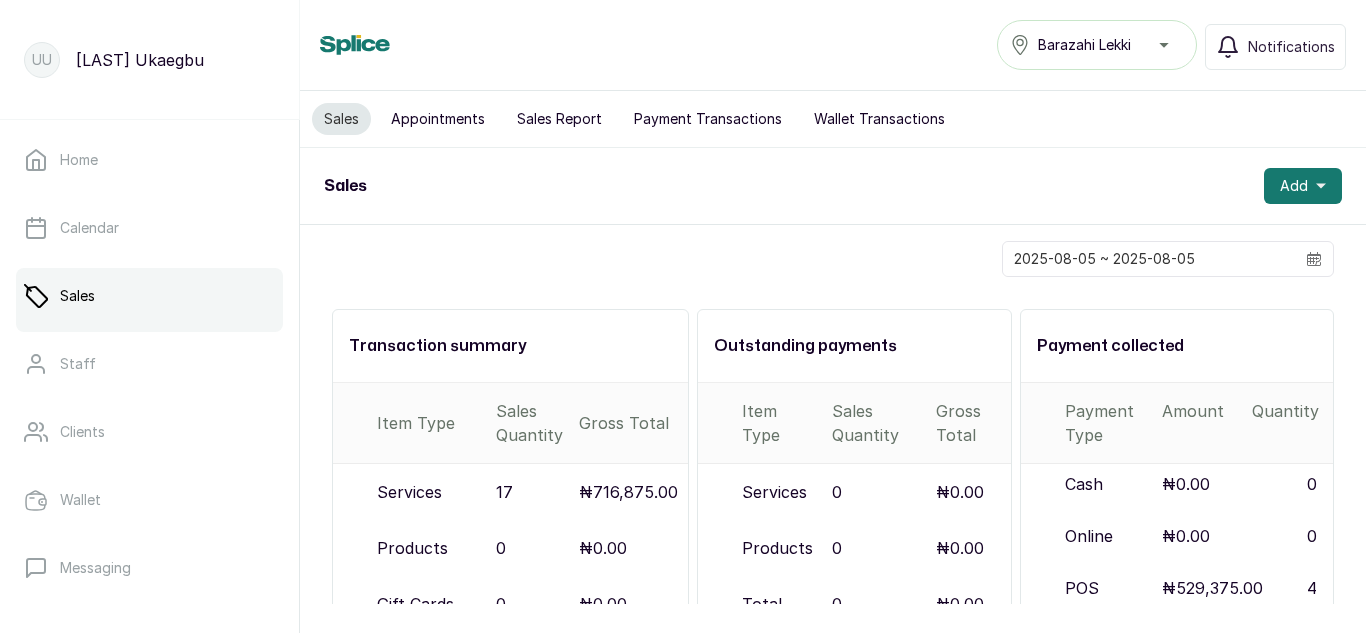 scroll, scrollTop: 0, scrollLeft: 0, axis: both 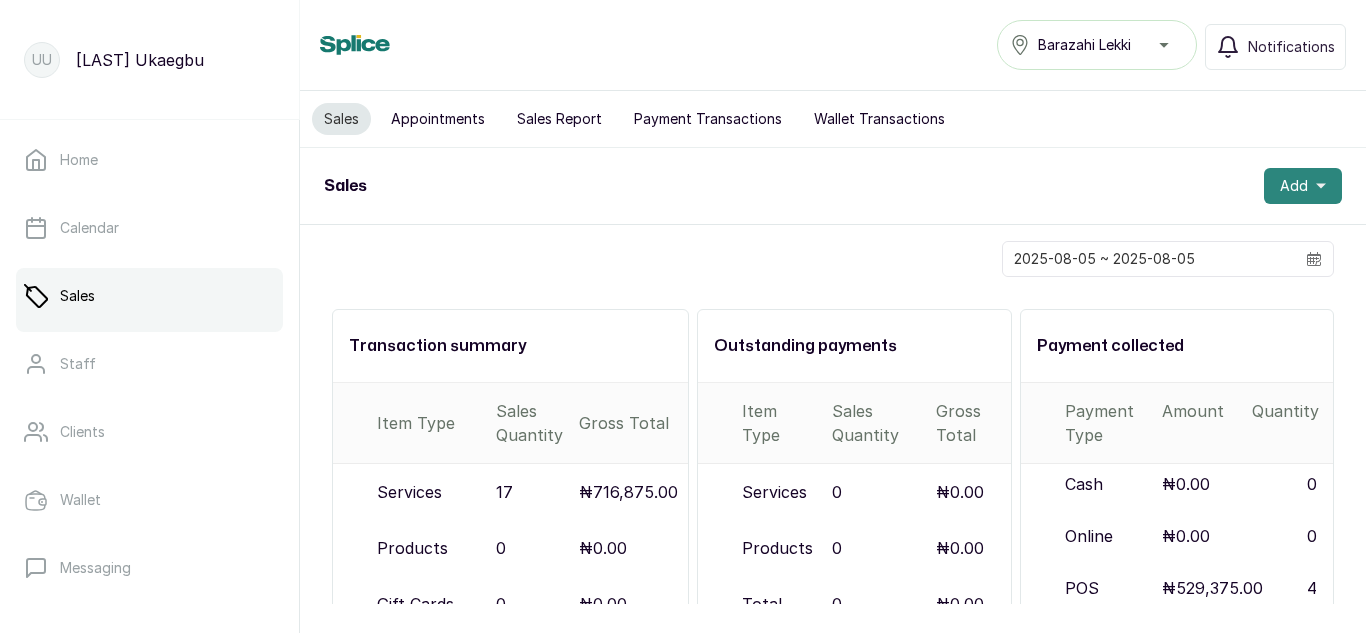 click on "Add" at bounding box center (1303, 186) 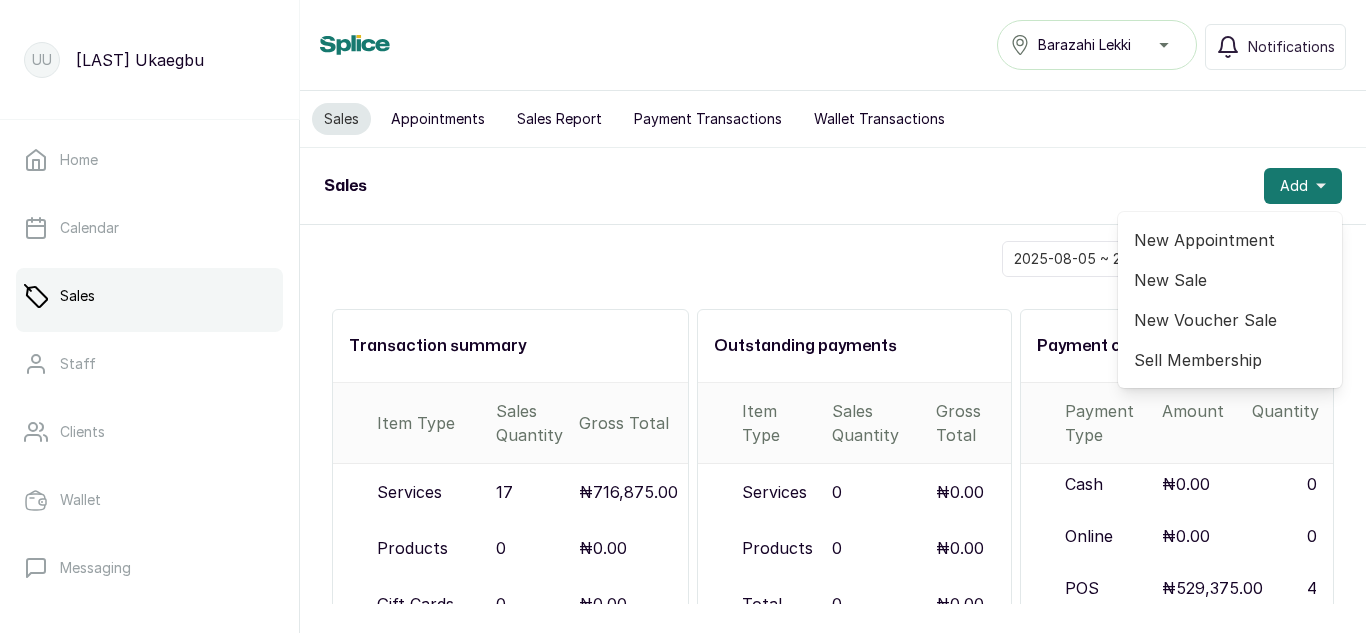 click on "New Sale" at bounding box center (1230, 280) 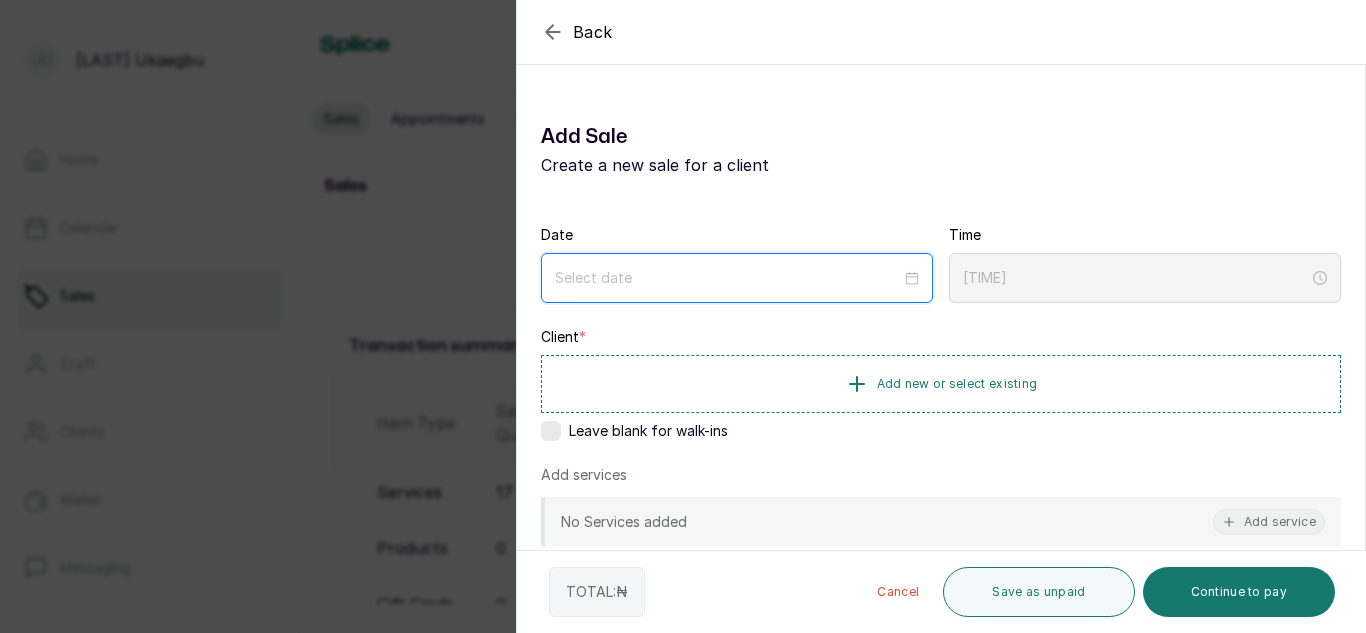 click at bounding box center [728, 278] 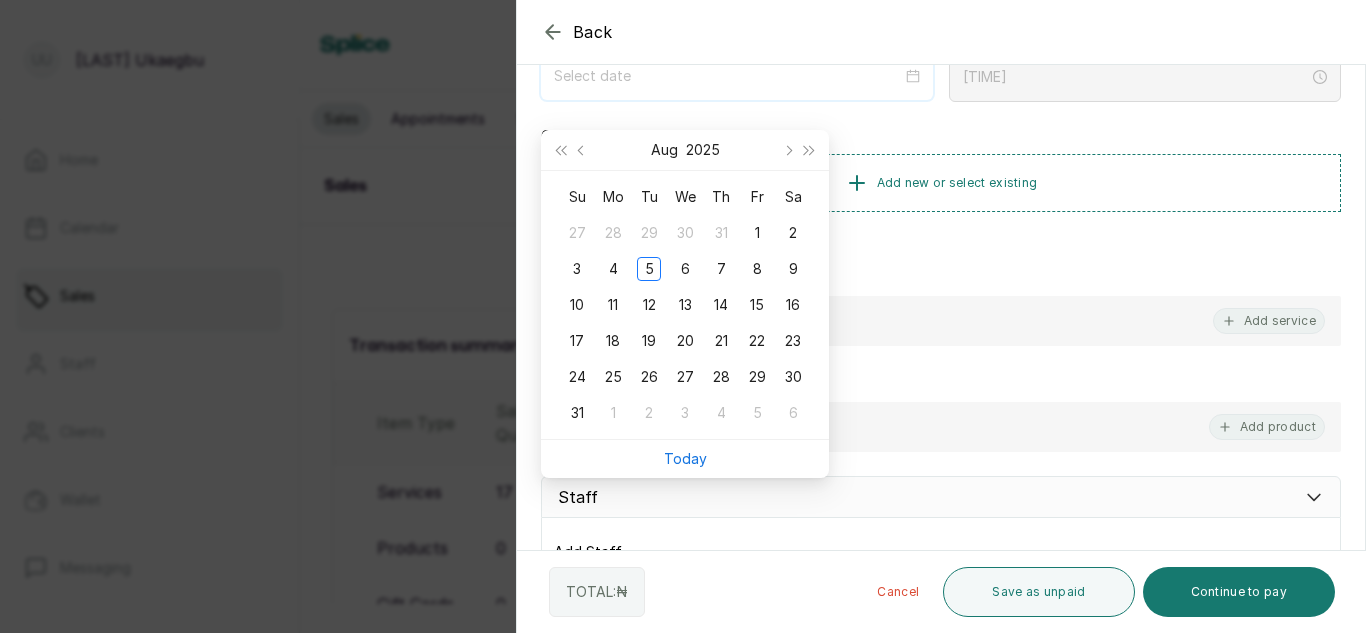 scroll, scrollTop: 216, scrollLeft: 0, axis: vertical 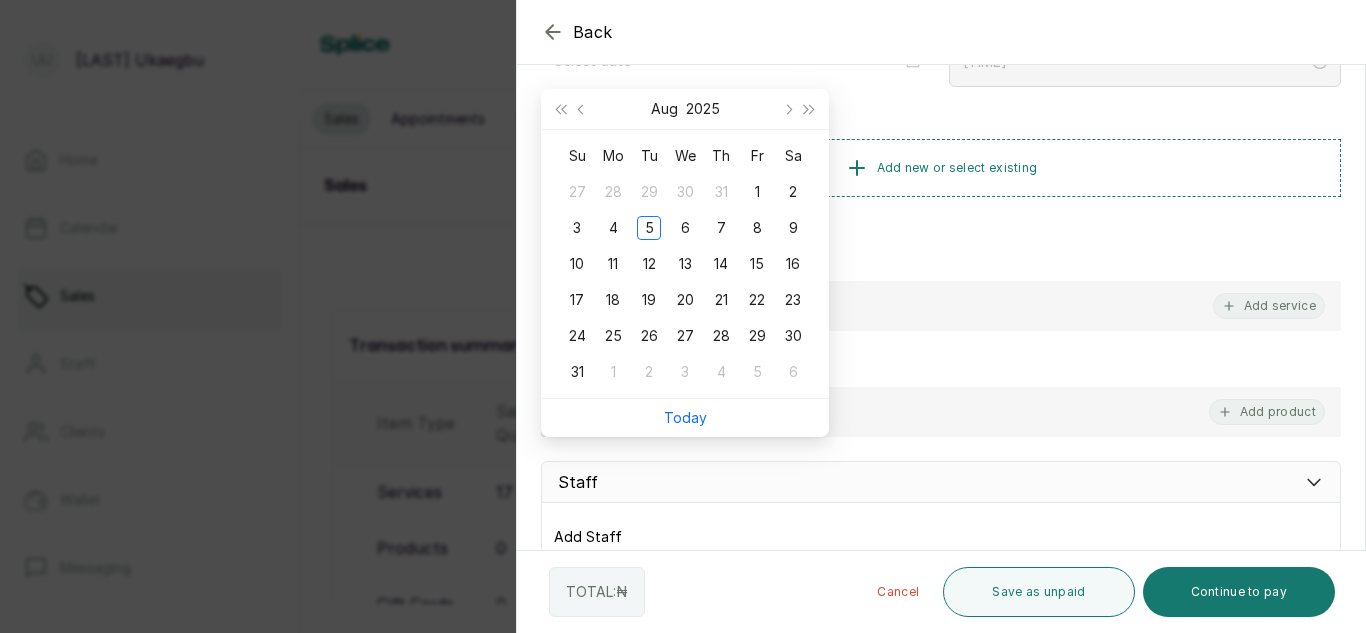 click on "Today" at bounding box center (685, 418) 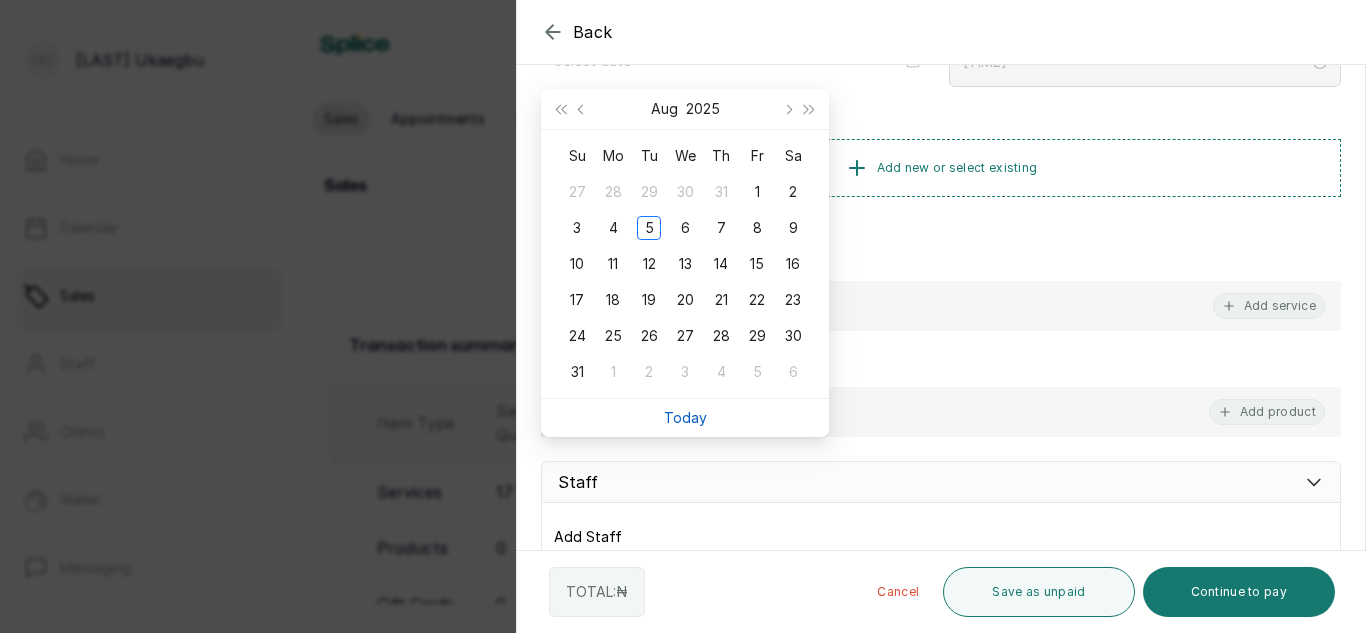 click on "Today" at bounding box center (685, 417) 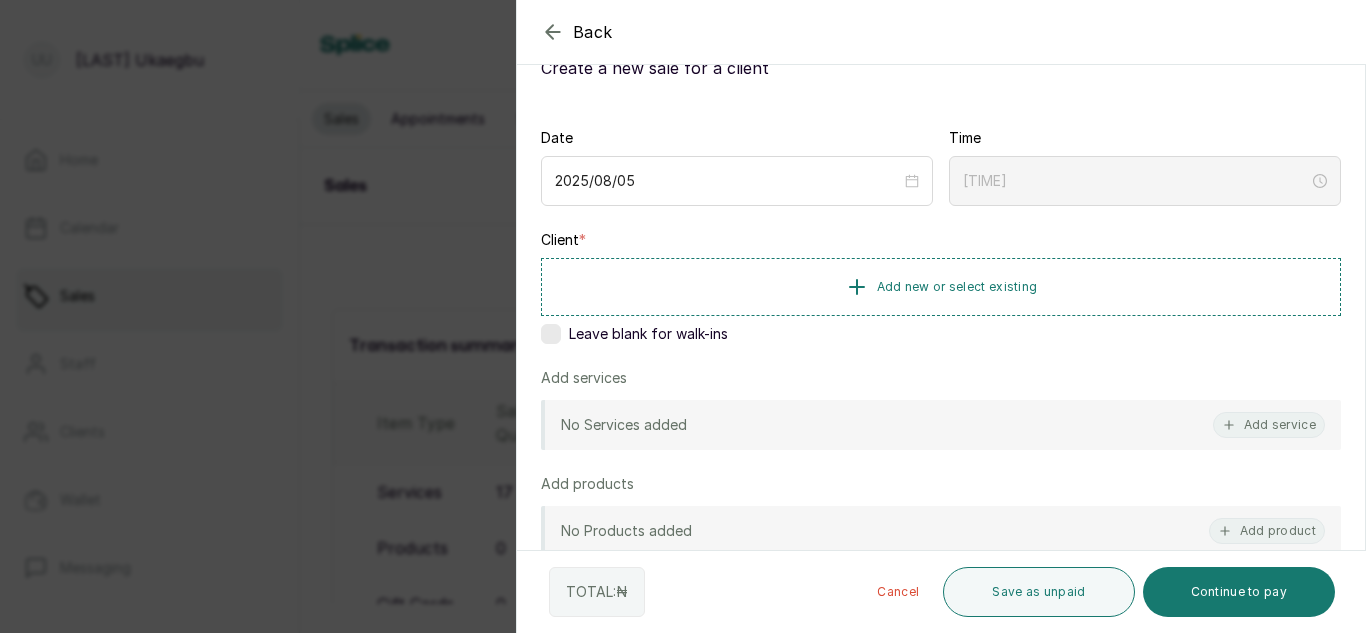 scroll, scrollTop: 84, scrollLeft: 0, axis: vertical 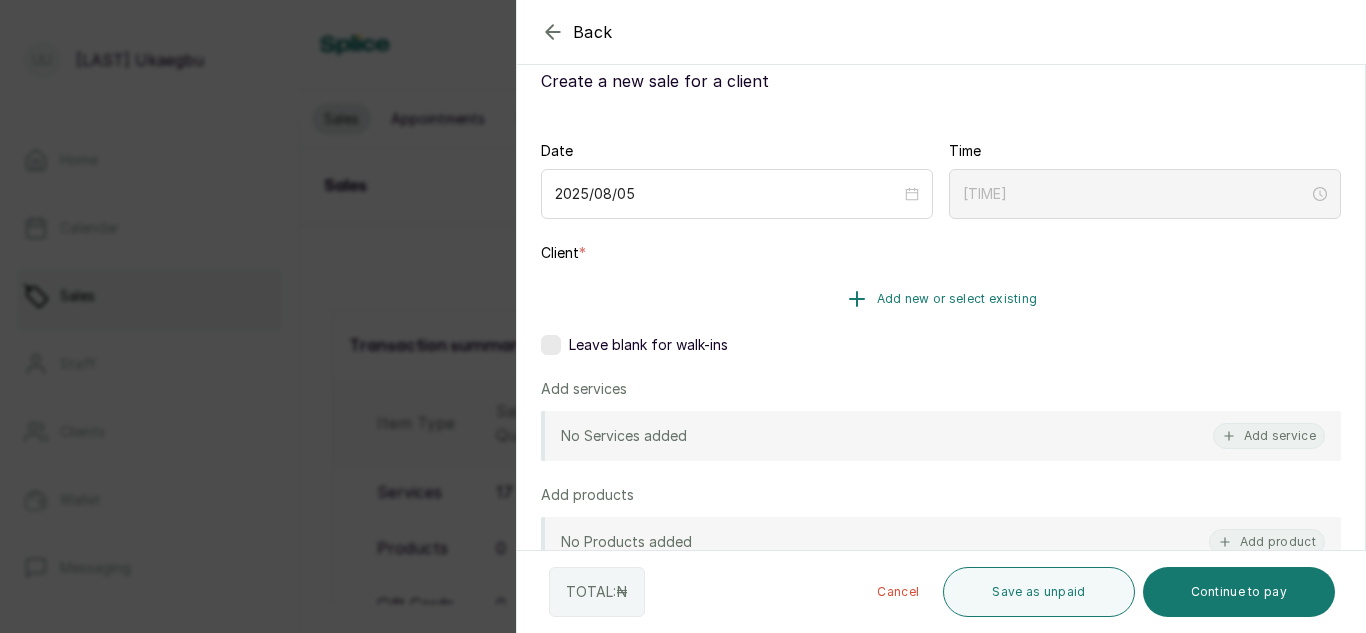 click on "Add new or select existing" at bounding box center (957, 299) 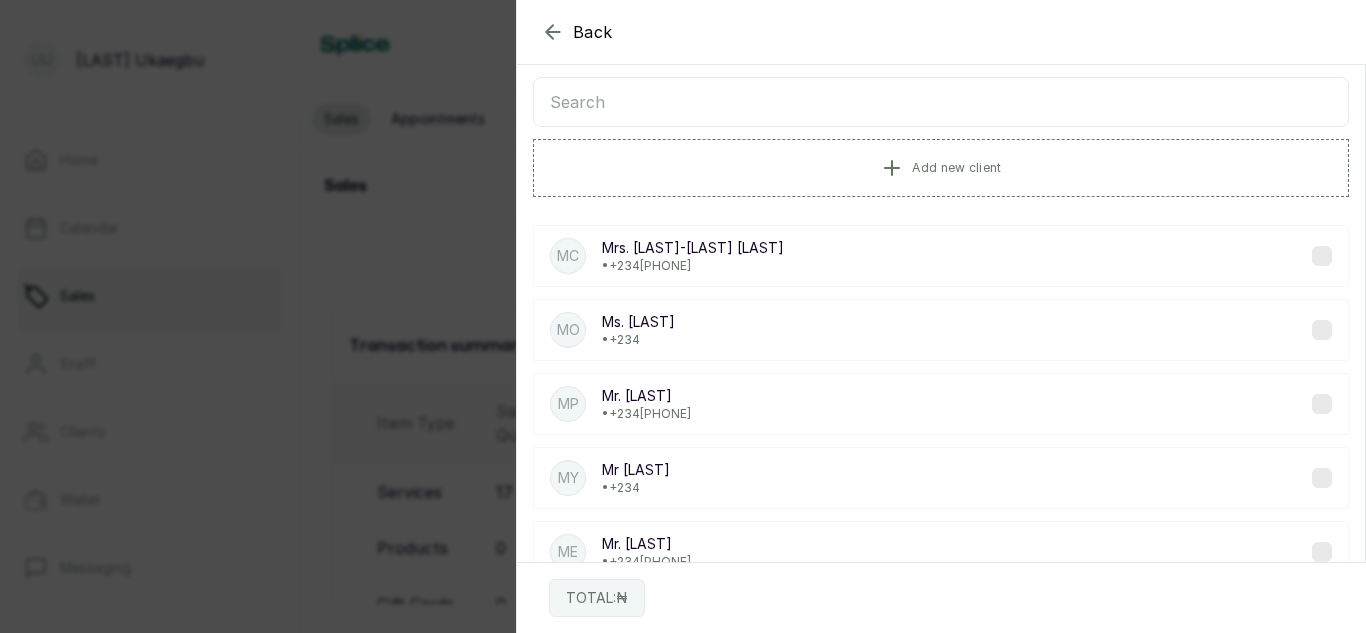 click at bounding box center (941, 102) 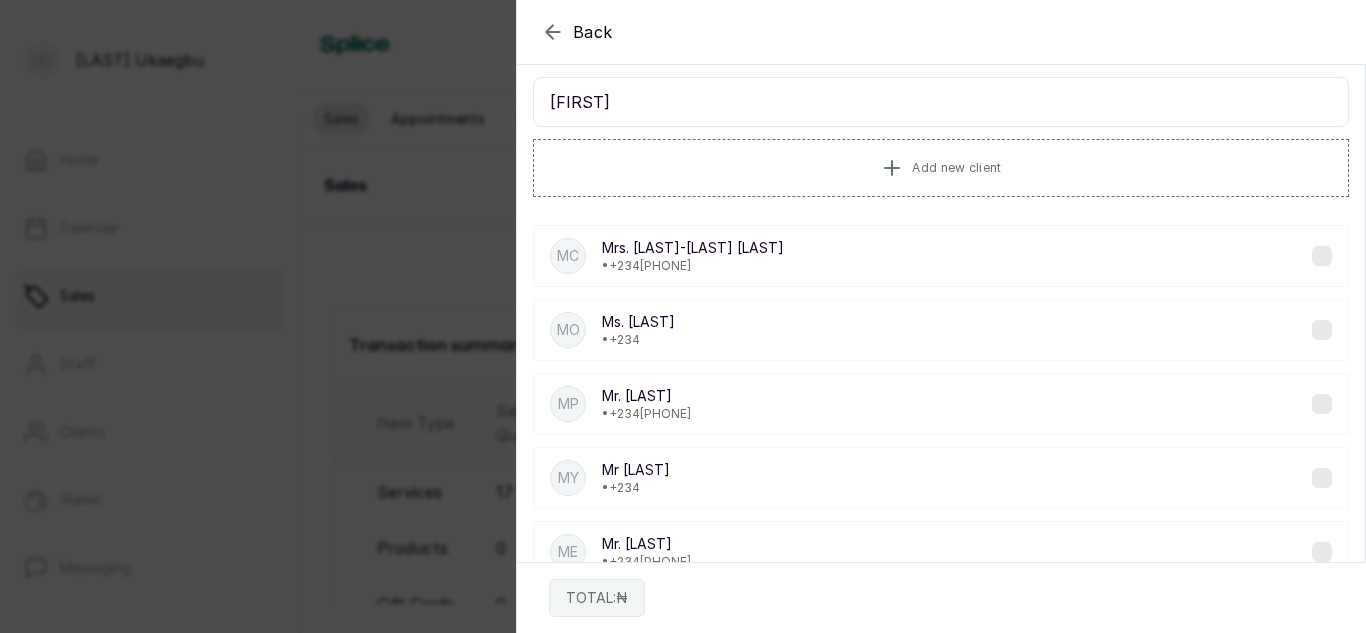 type on "[LAST]" 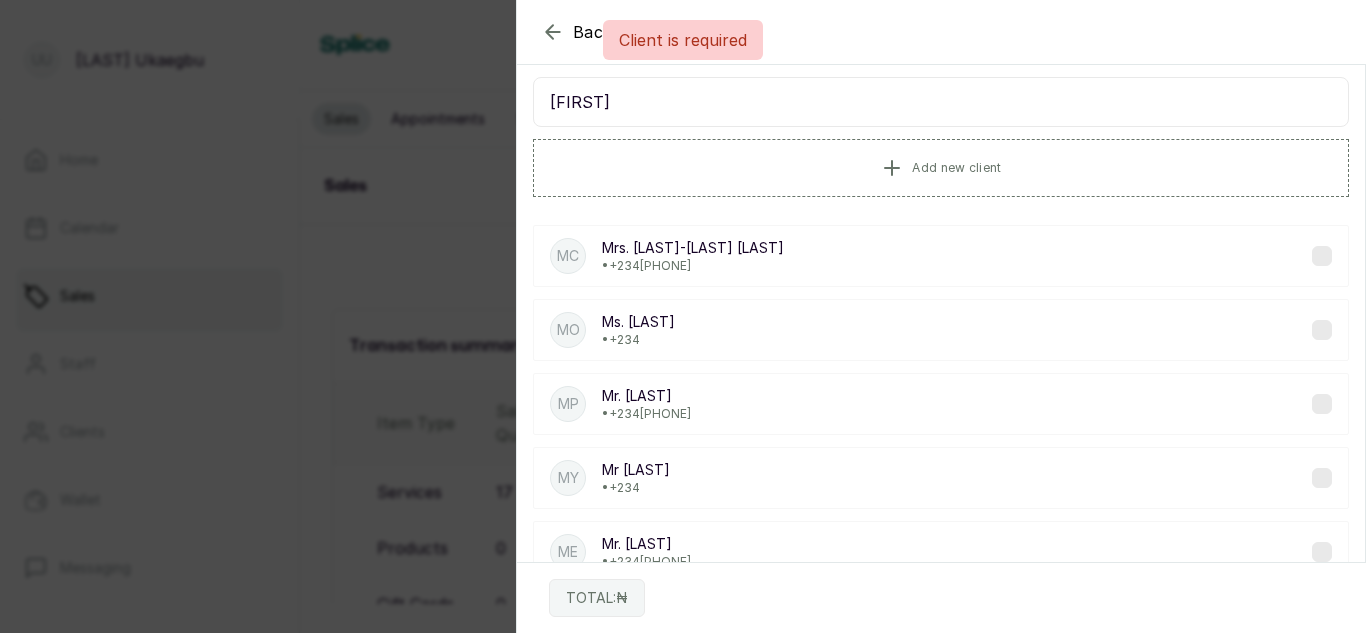 scroll, scrollTop: 0, scrollLeft: 0, axis: both 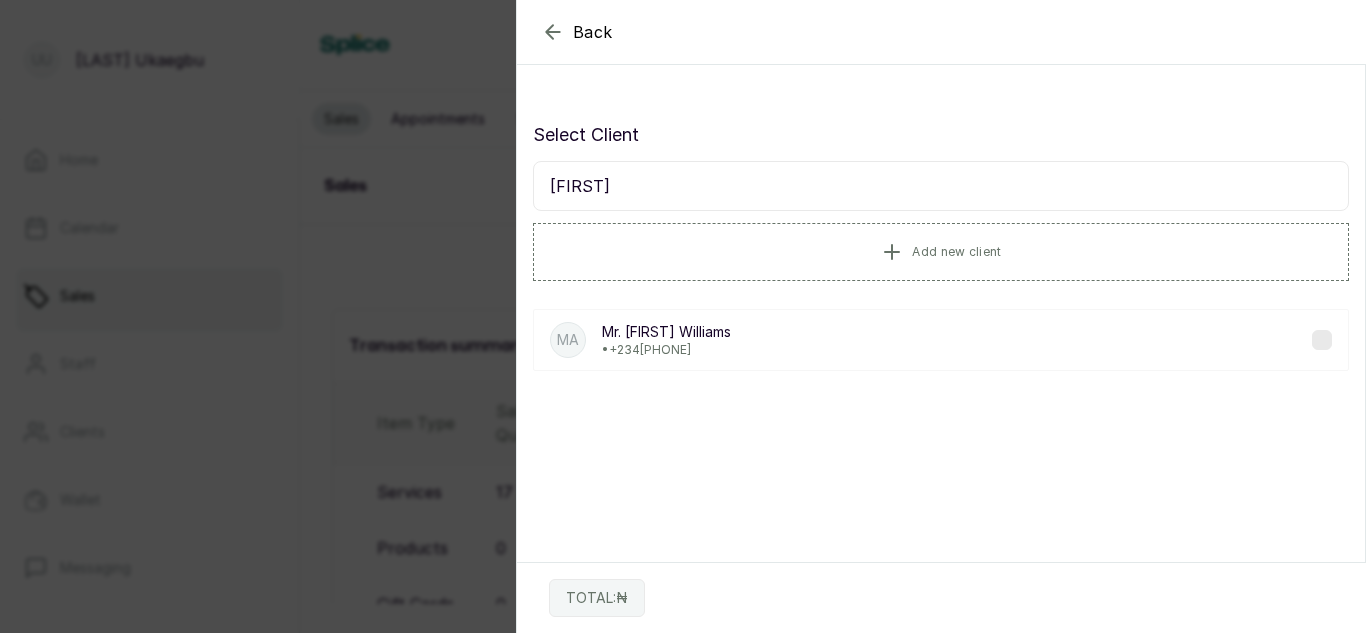 click on "Mr. Abayomi   Williams" at bounding box center [666, 332] 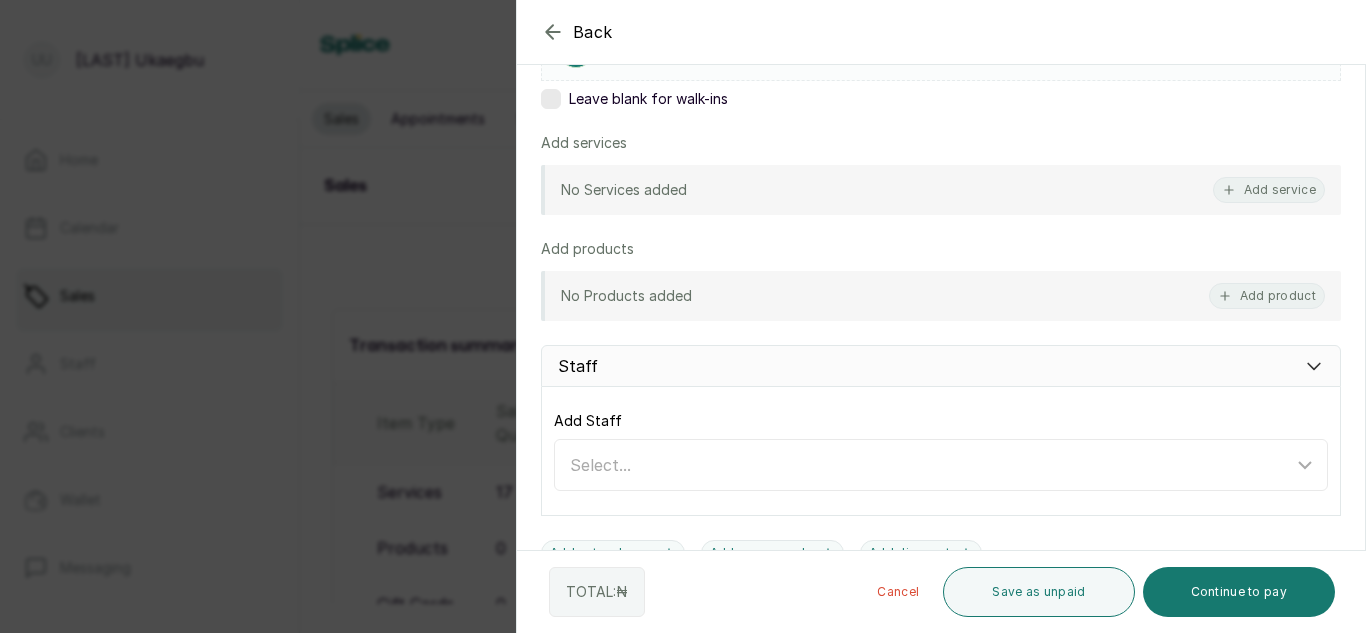 scroll, scrollTop: 345, scrollLeft: 0, axis: vertical 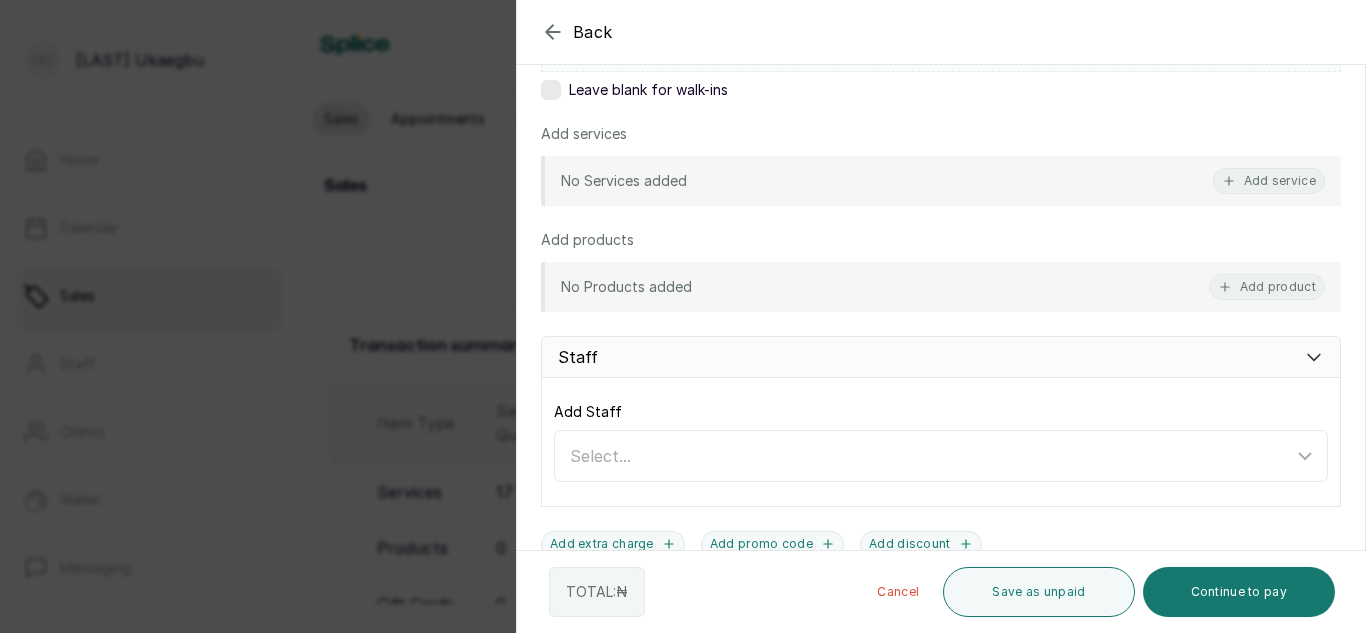 click 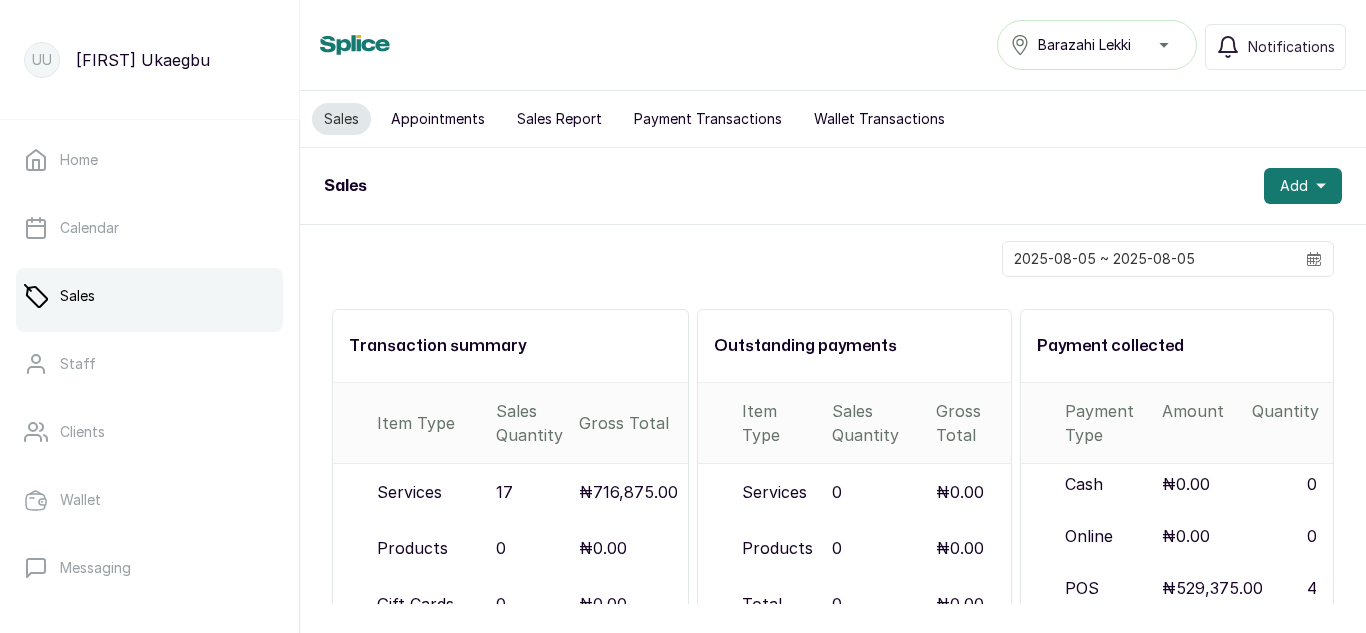scroll, scrollTop: 0, scrollLeft: 0, axis: both 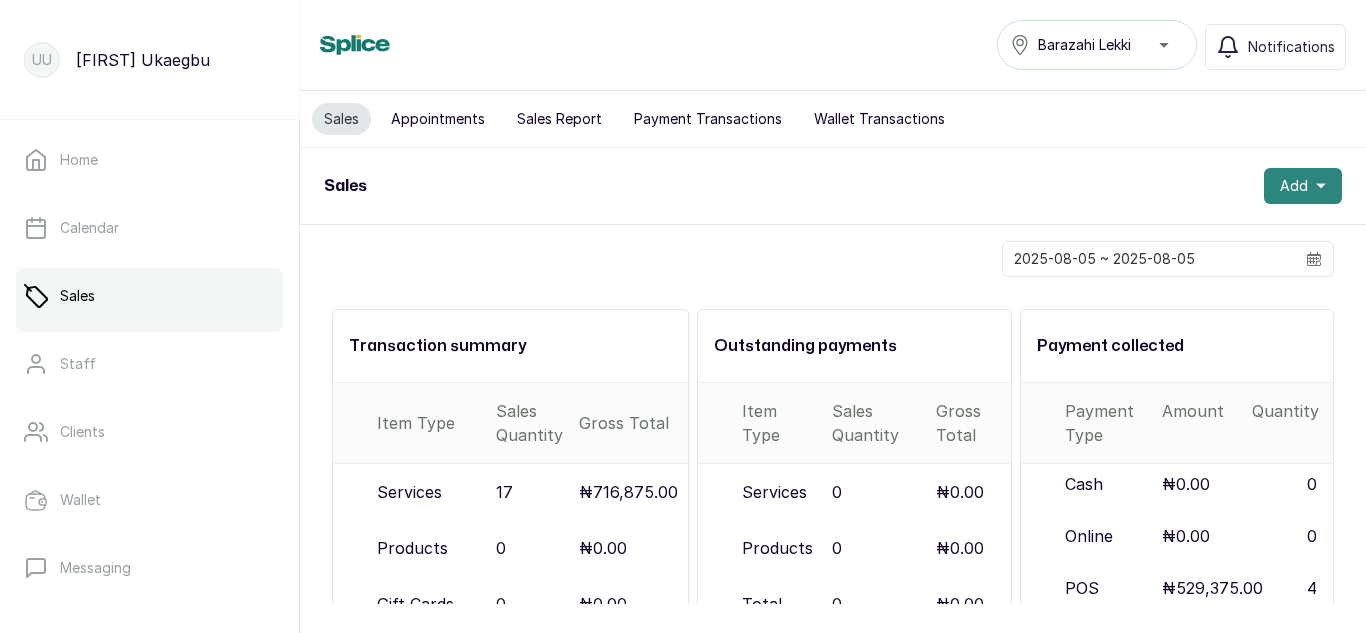 click on "Add" at bounding box center [1303, 186] 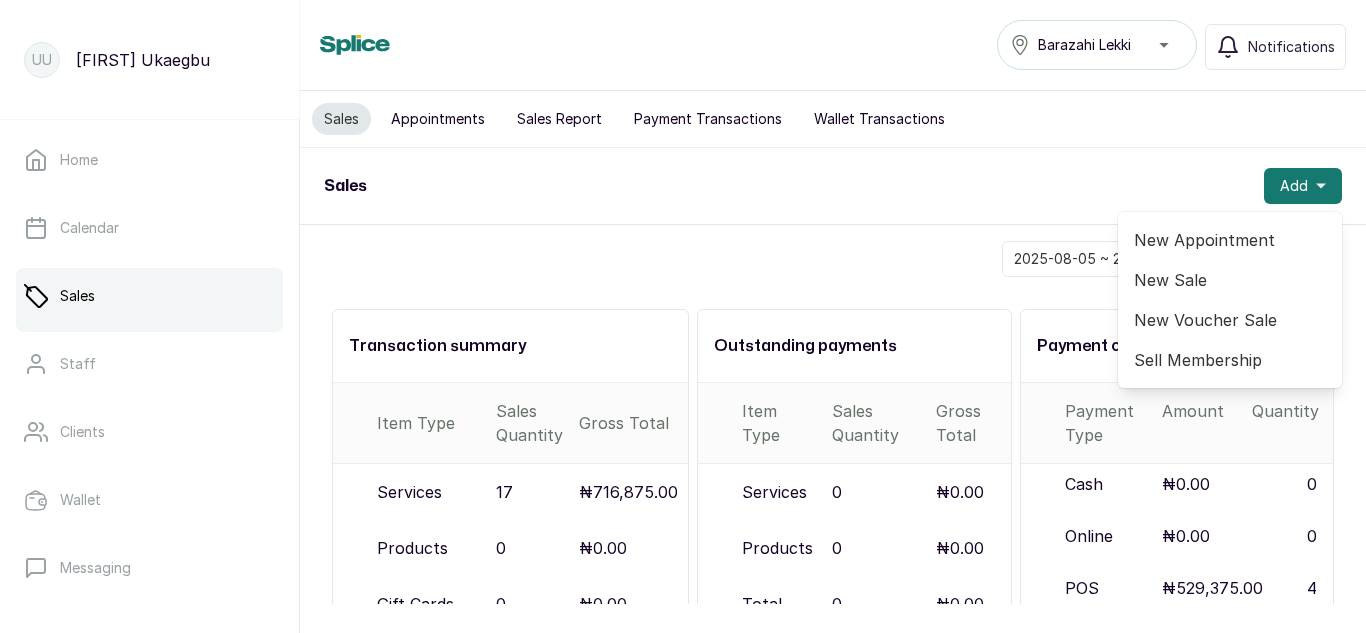 click on "New Sale" at bounding box center (1230, 280) 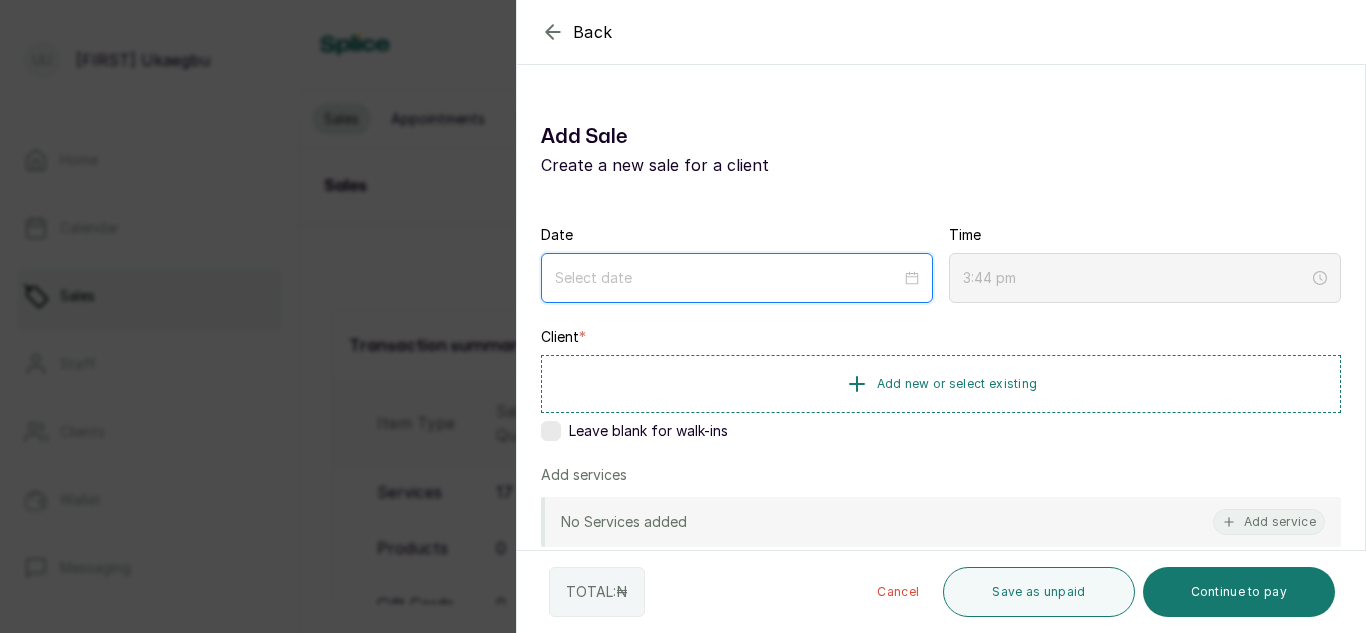 click at bounding box center [728, 278] 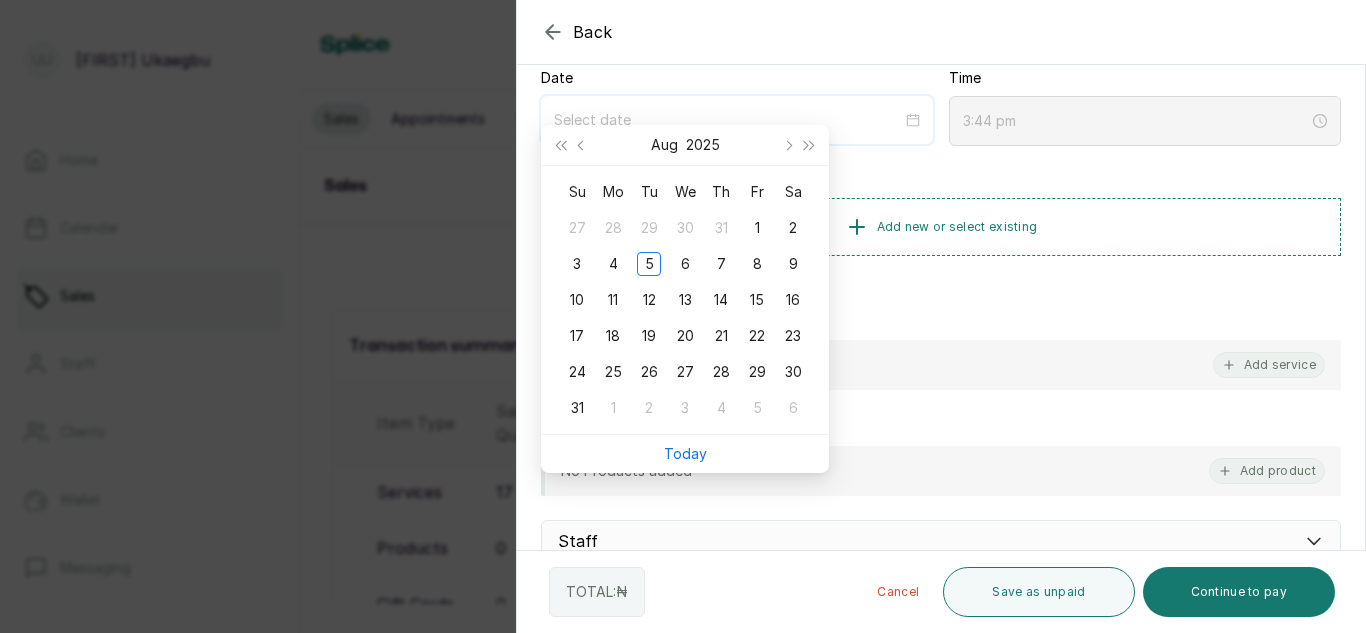 scroll, scrollTop: 190, scrollLeft: 0, axis: vertical 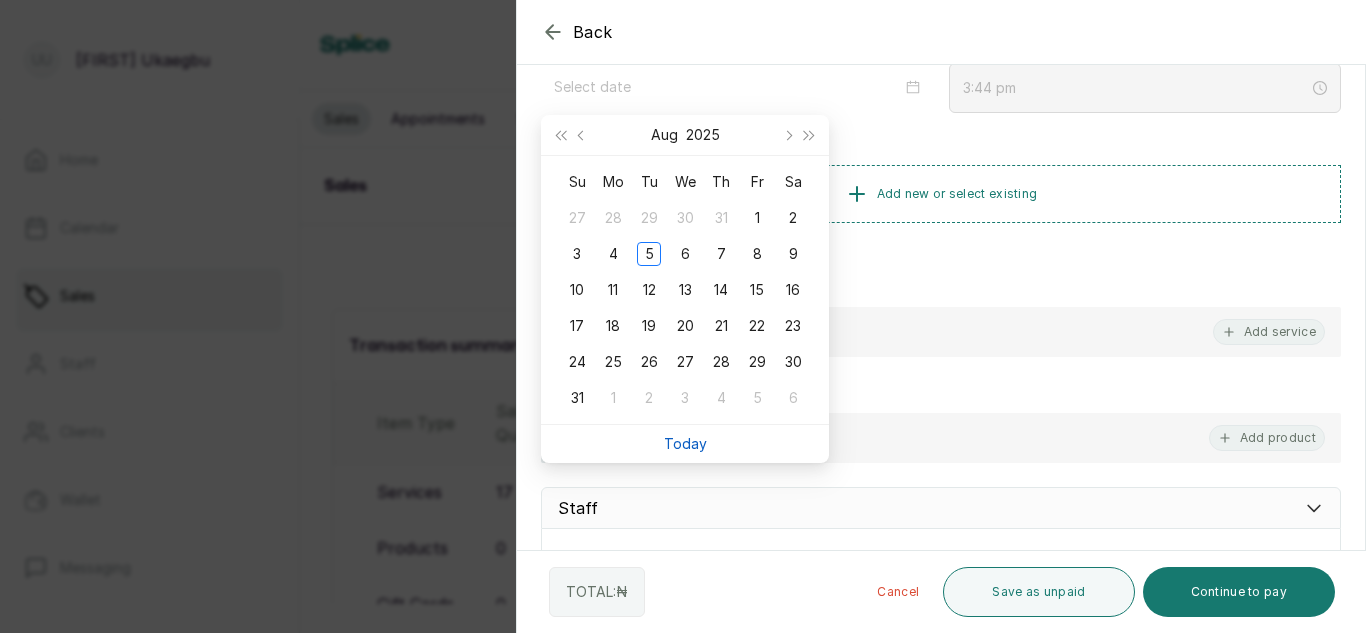 click on "Today" at bounding box center (685, 443) 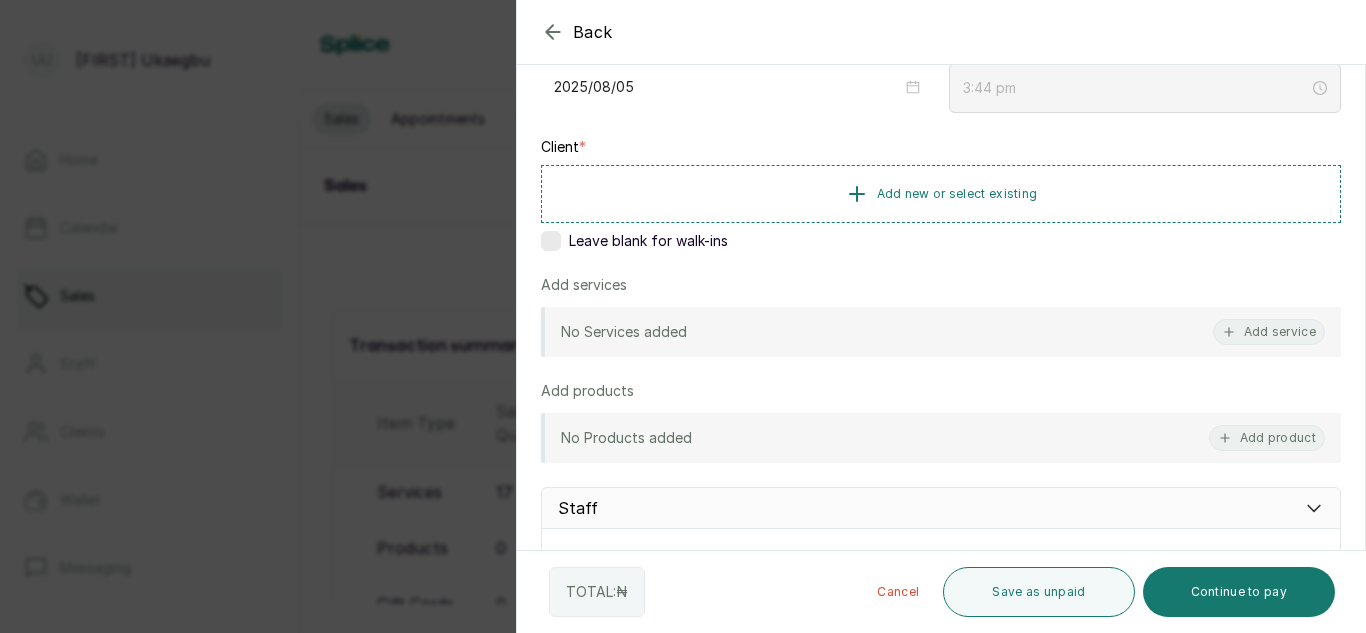 type on "2025/08/05" 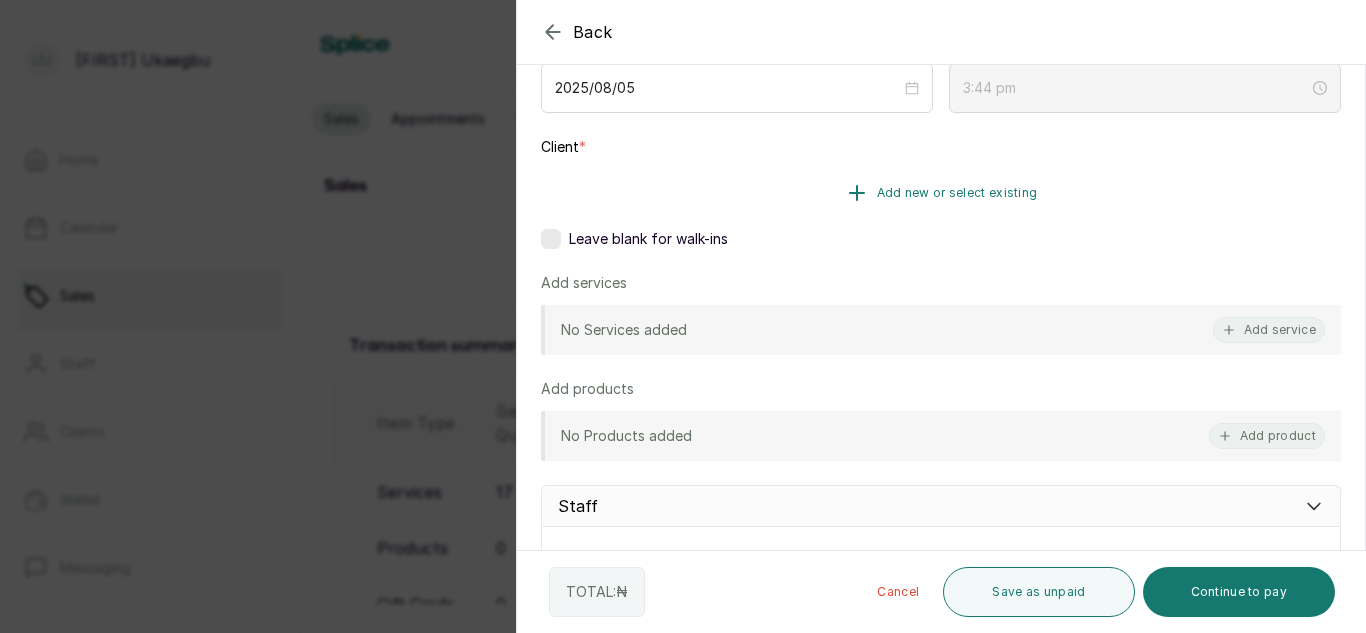click on "Add new or select existing" at bounding box center (957, 193) 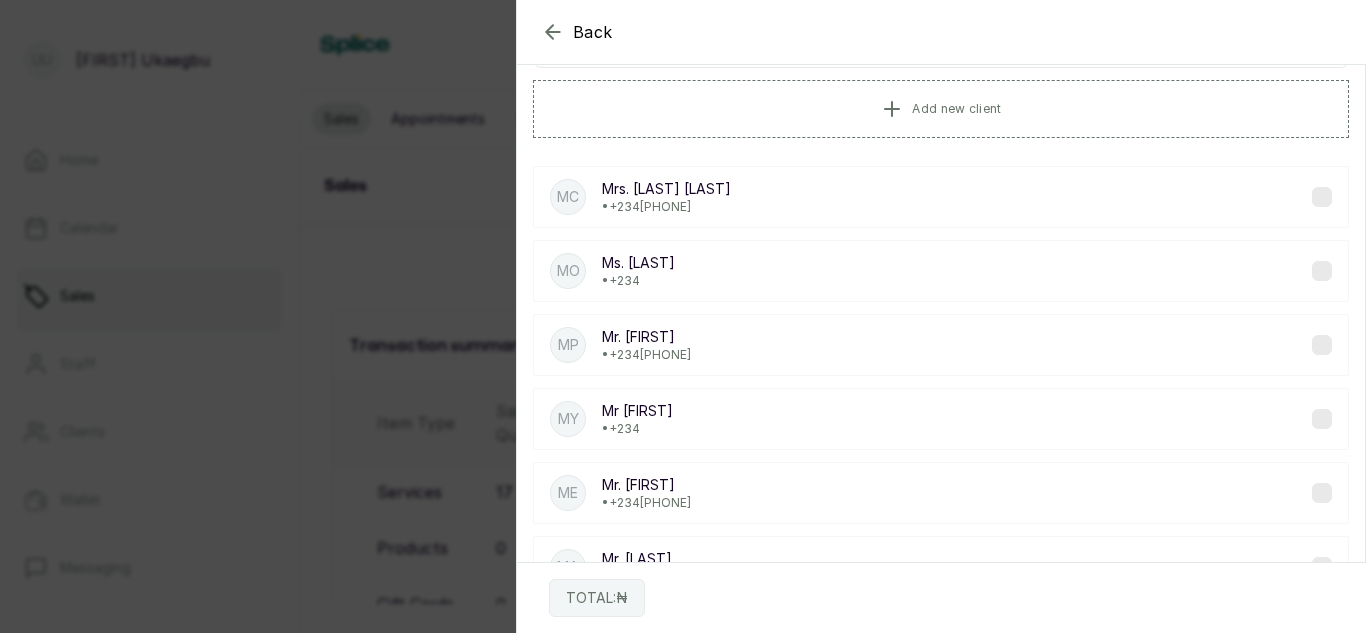 scroll, scrollTop: 0, scrollLeft: 0, axis: both 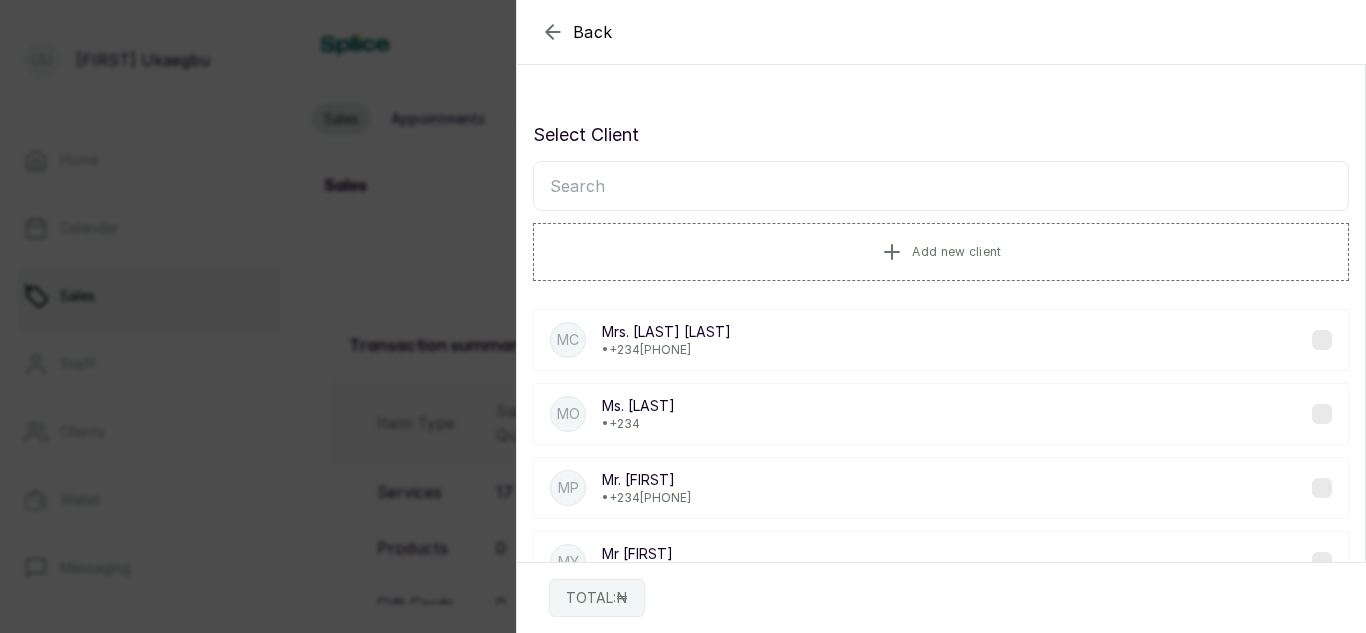 click at bounding box center [941, 186] 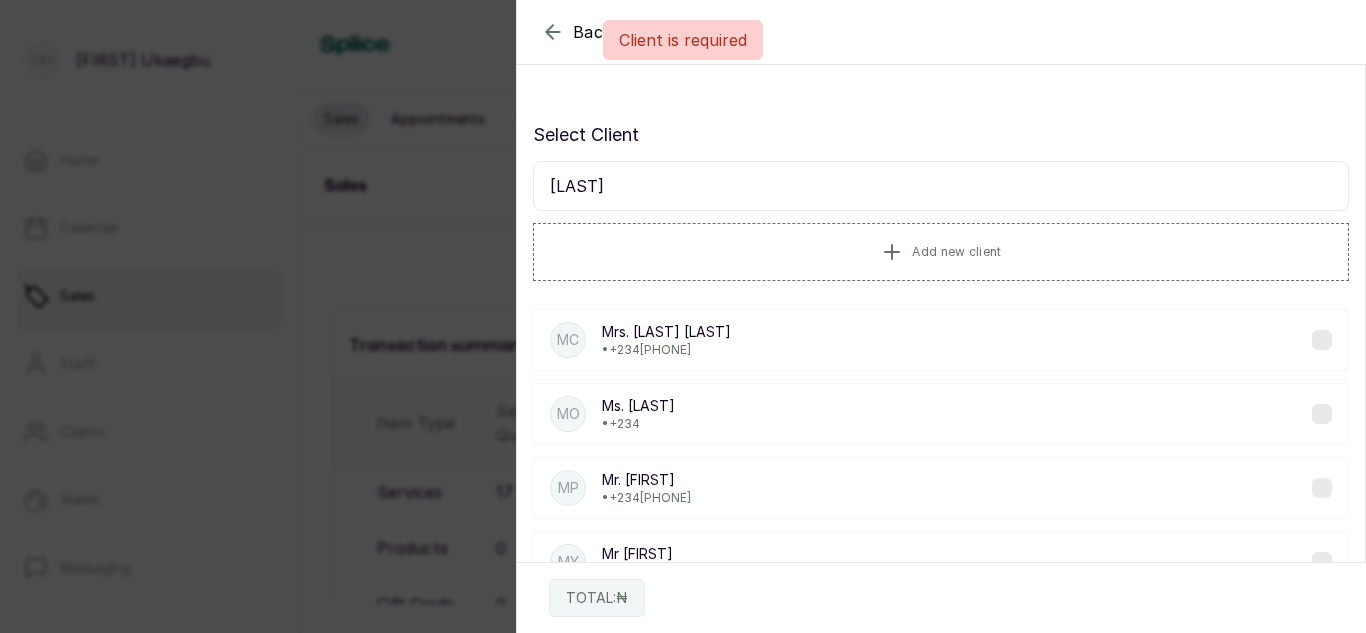 click on "[LAST]" at bounding box center (941, 186) 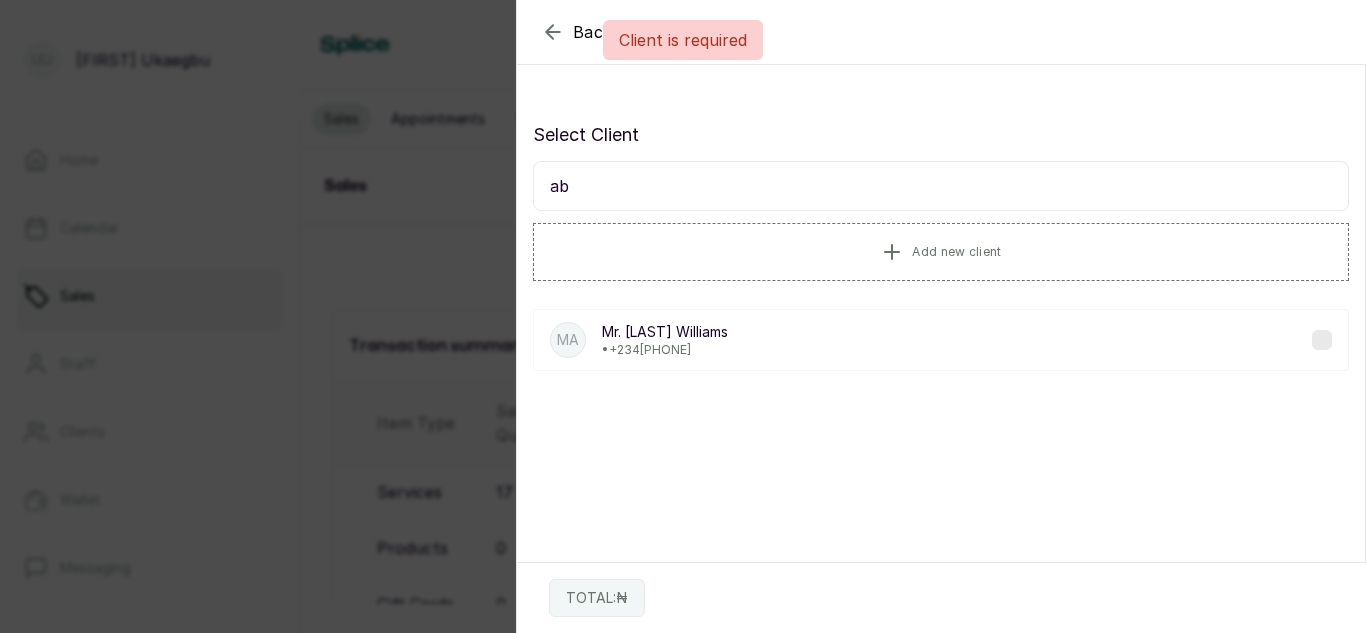 type on "a" 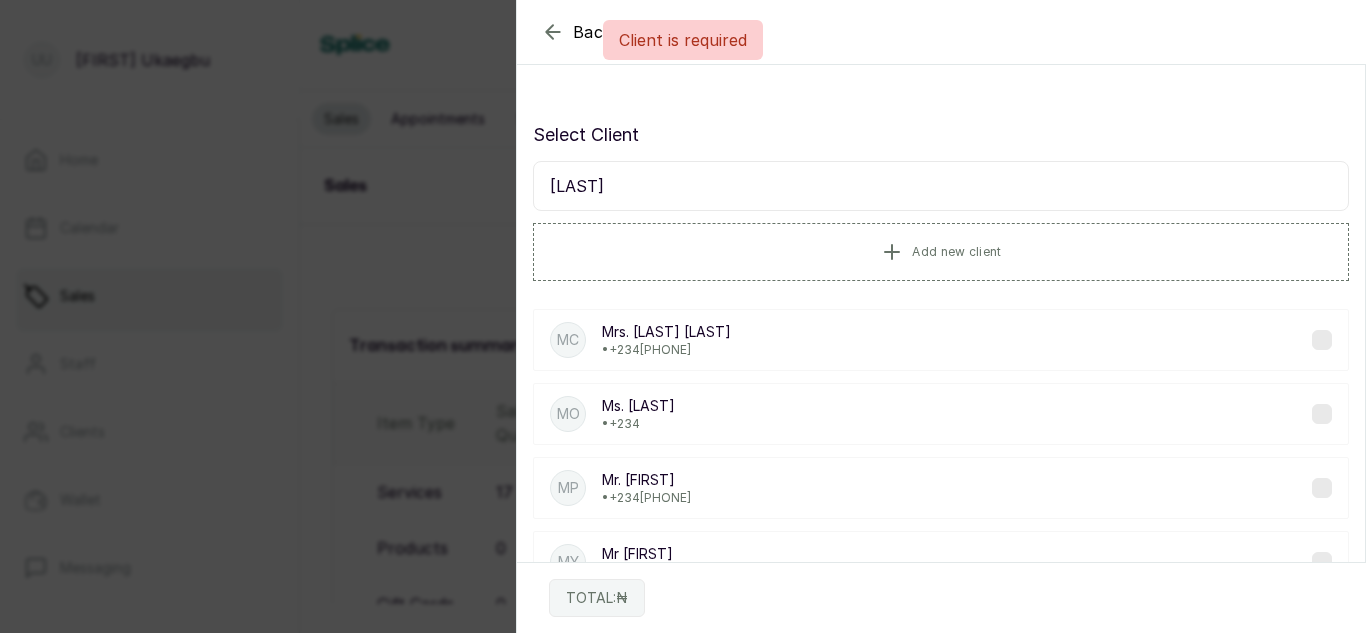 type on "[LAST]" 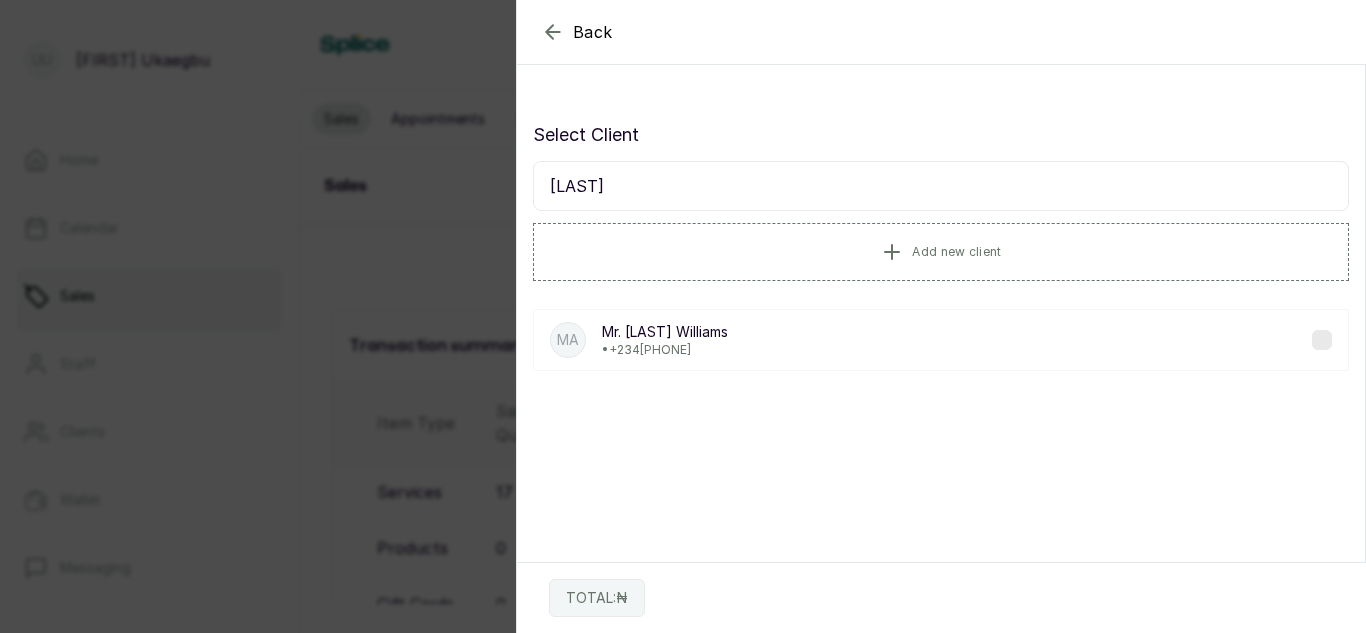 click on "MA Mr. [FIRST] [LAST] • +234 [PHONE]" at bounding box center [941, 340] 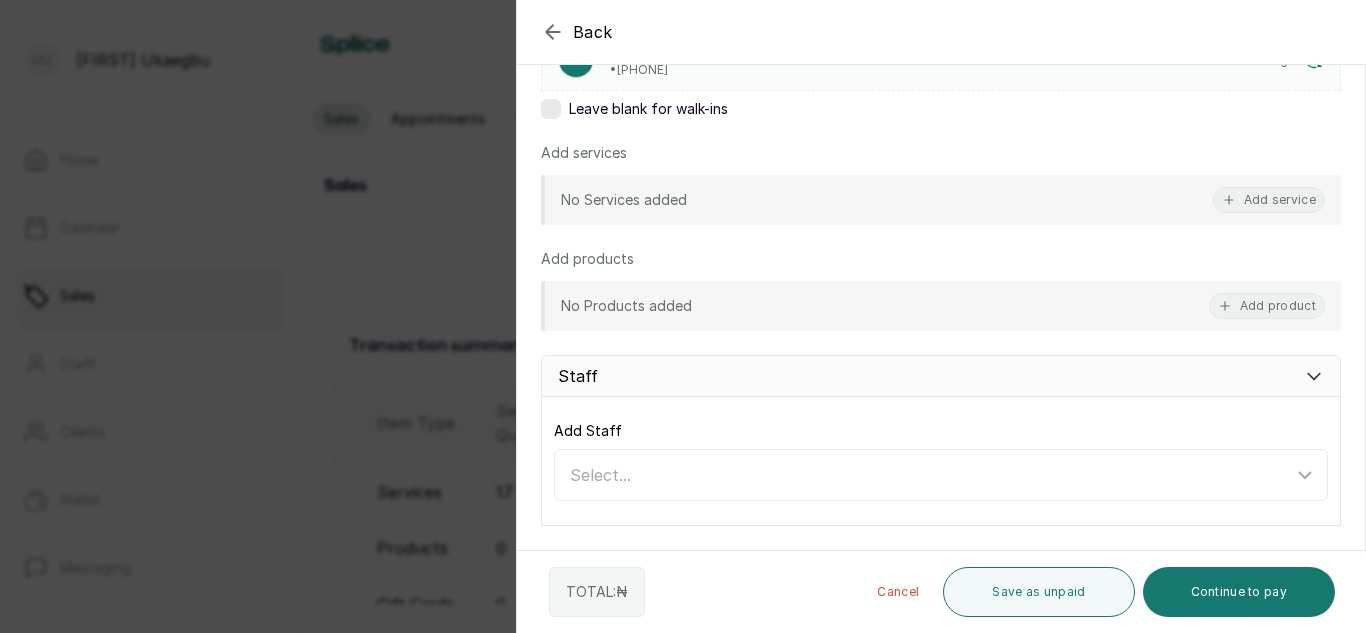 scroll, scrollTop: 326, scrollLeft: 0, axis: vertical 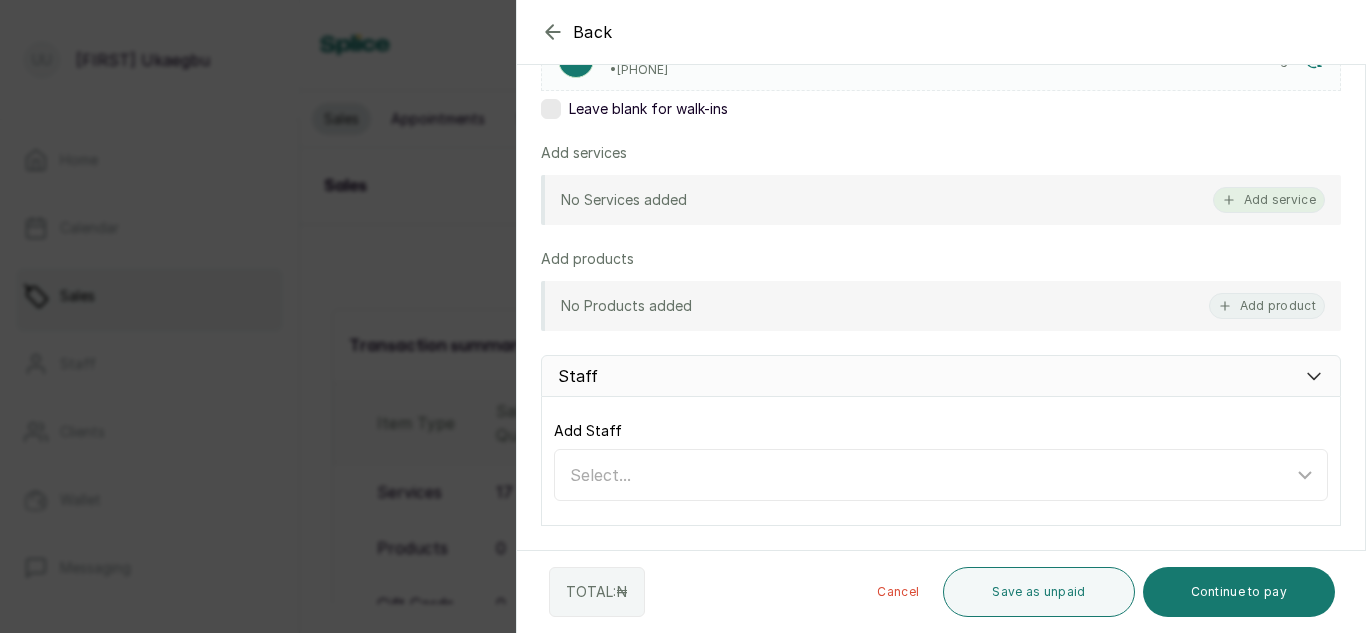 click on "Add service" at bounding box center (1269, 200) 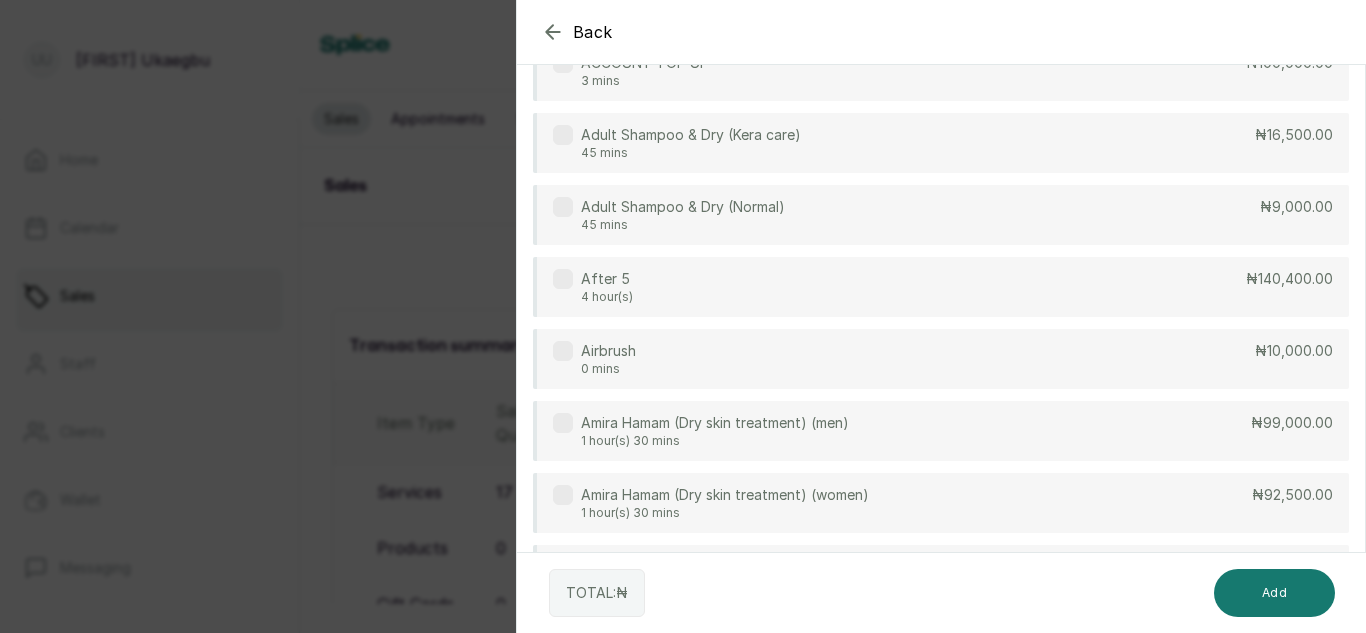 scroll, scrollTop: 0, scrollLeft: 0, axis: both 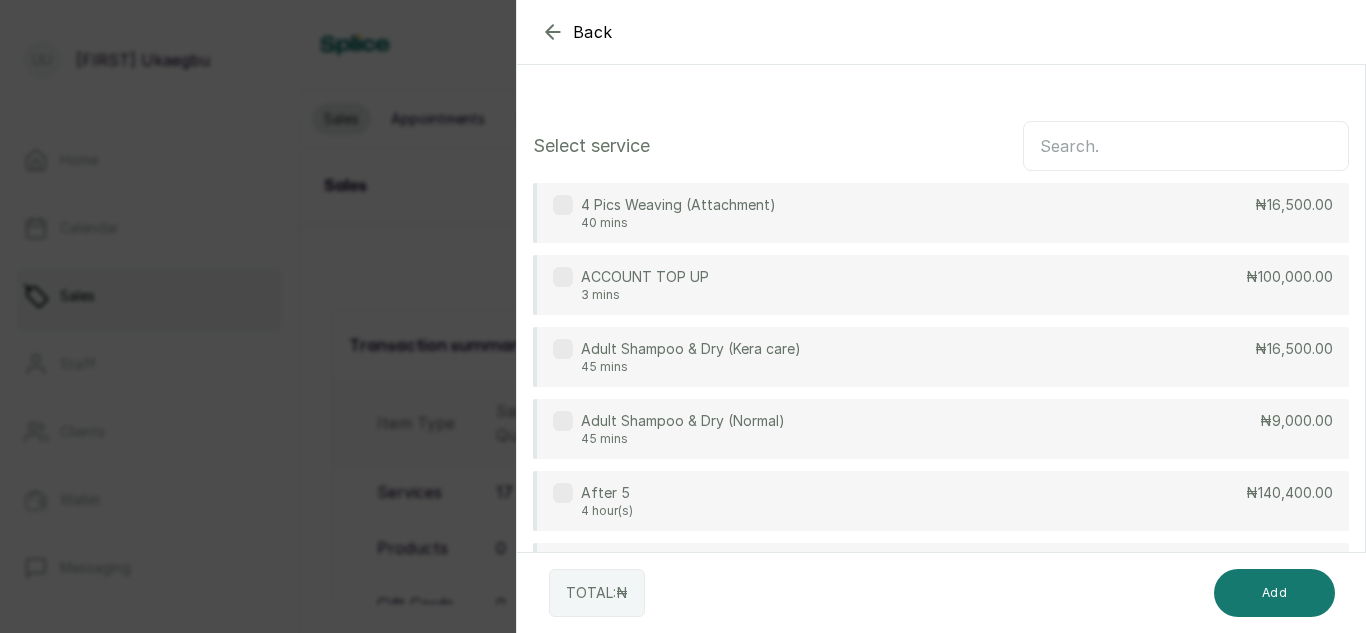 click at bounding box center [1186, 146] 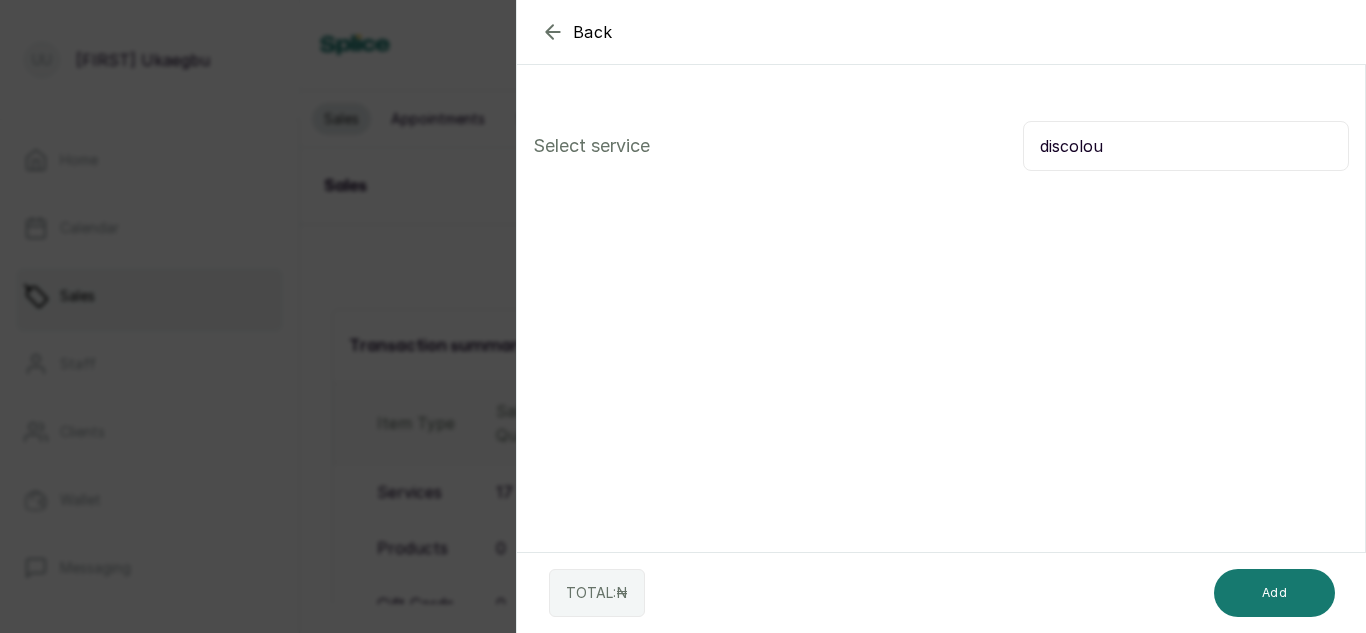 type on "discolou" 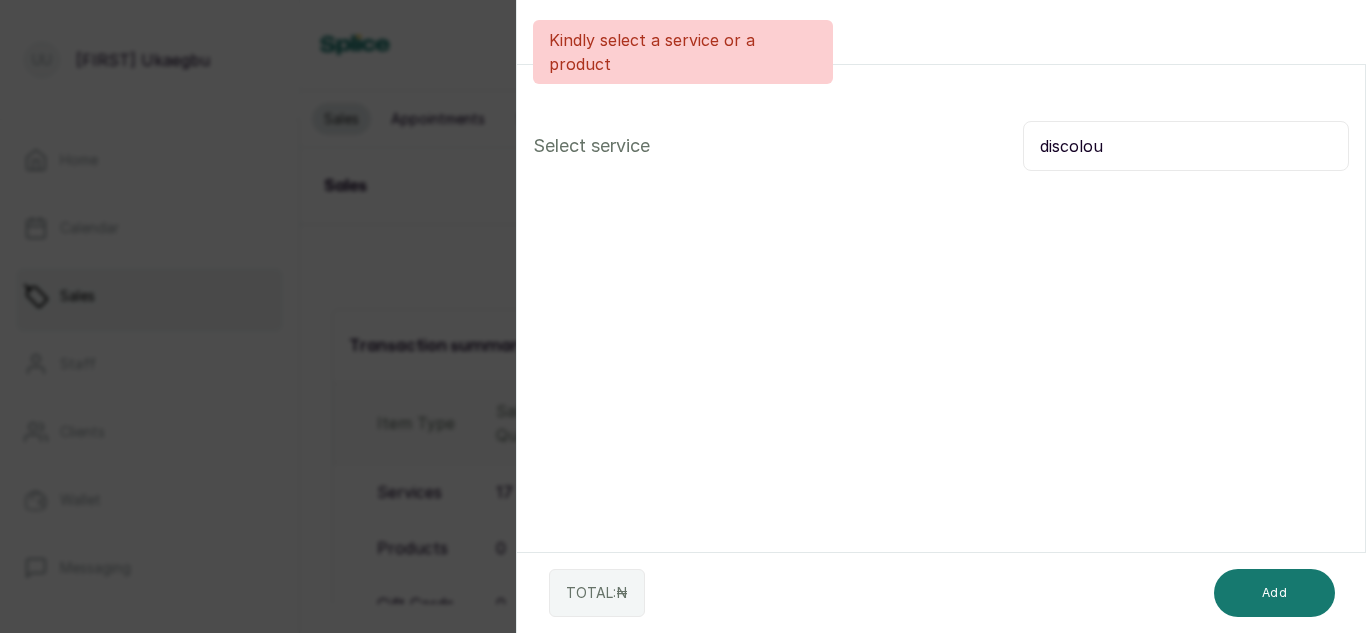 click on "Back Add Sale Select service discolou TOTAL:  ₦ Add" at bounding box center (941, 316) 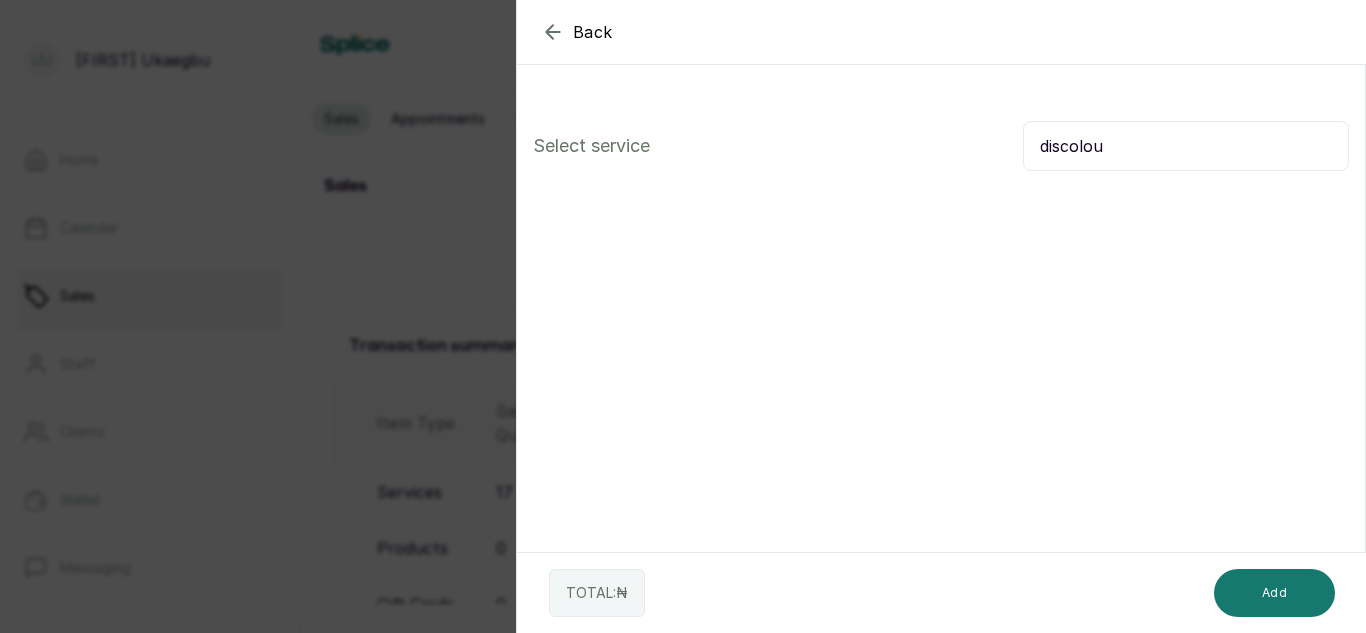 click on "discolou" at bounding box center [1186, 146] 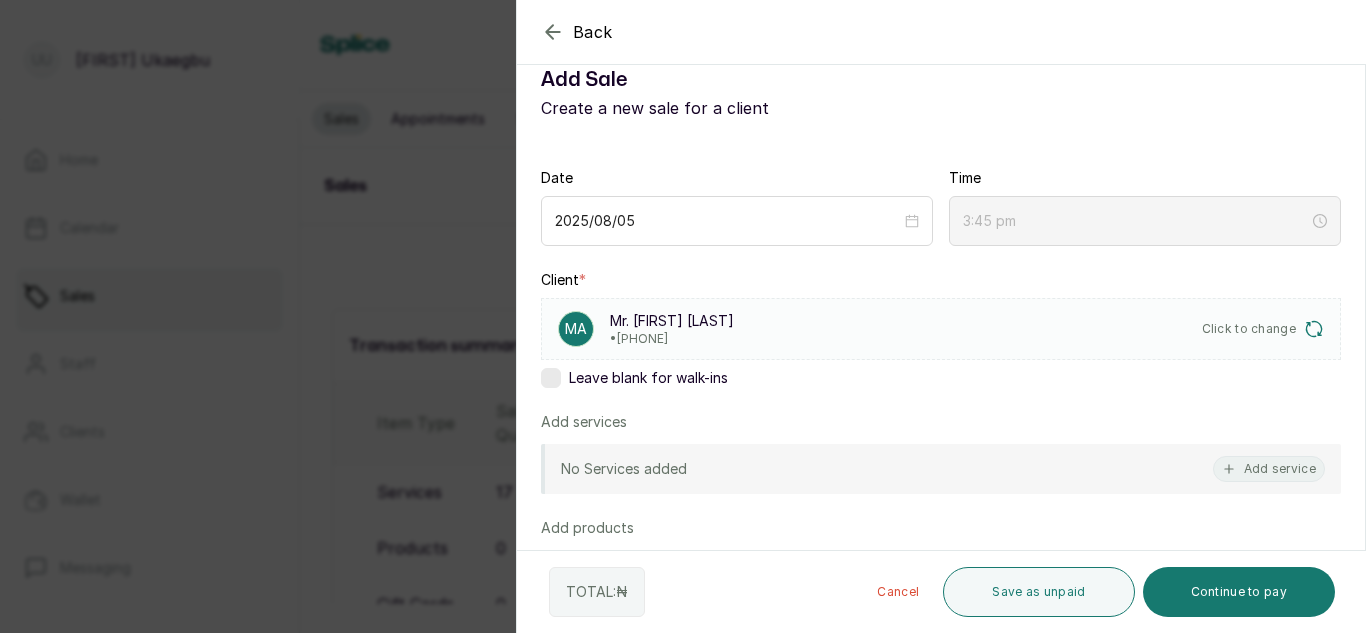 scroll, scrollTop: 345, scrollLeft: 0, axis: vertical 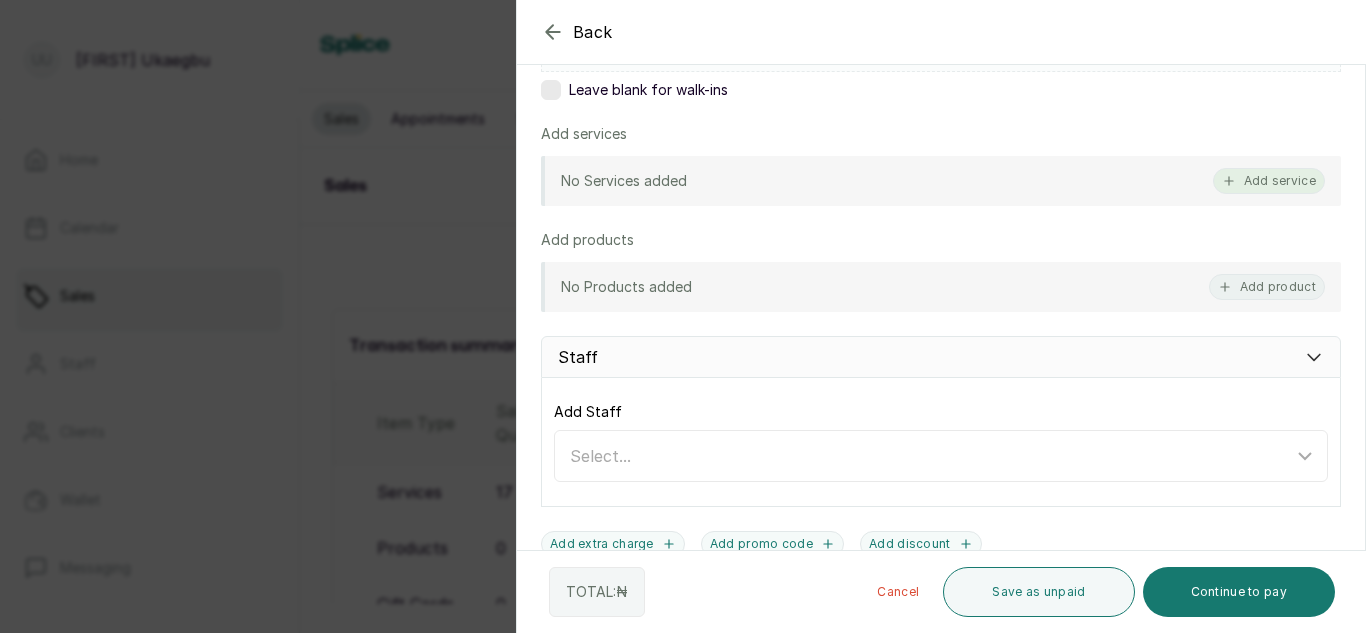 click on "Add service" at bounding box center [1269, 181] 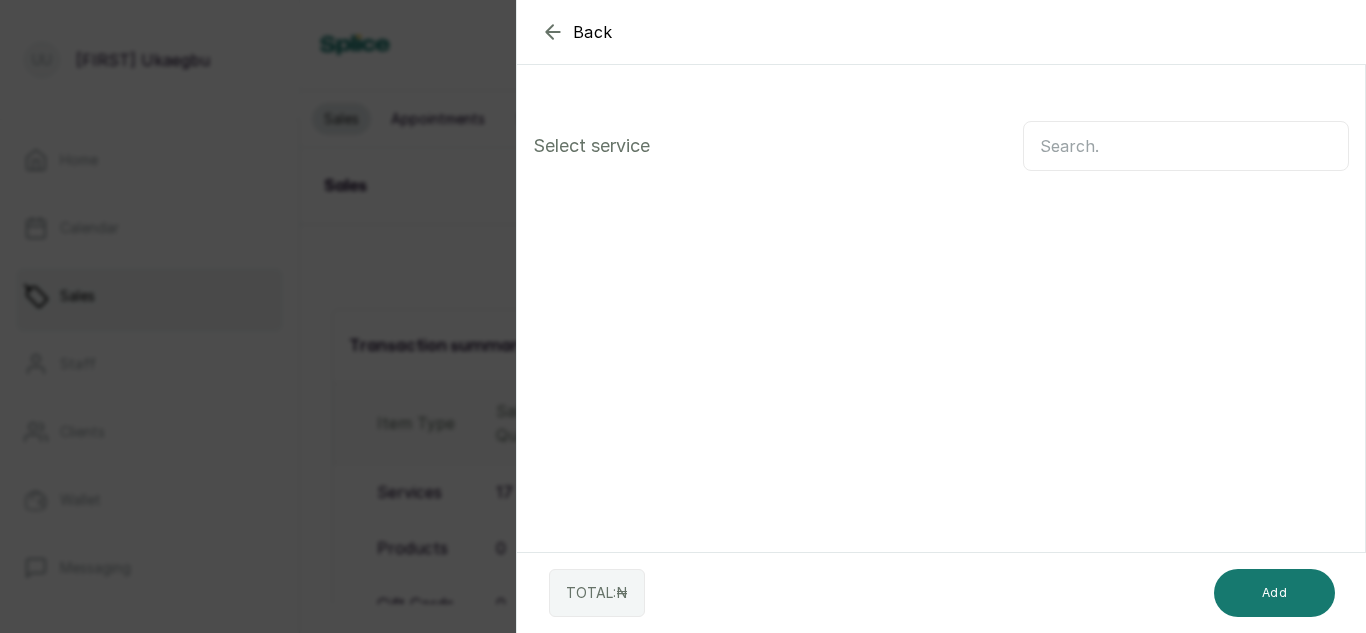 click at bounding box center [1186, 146] 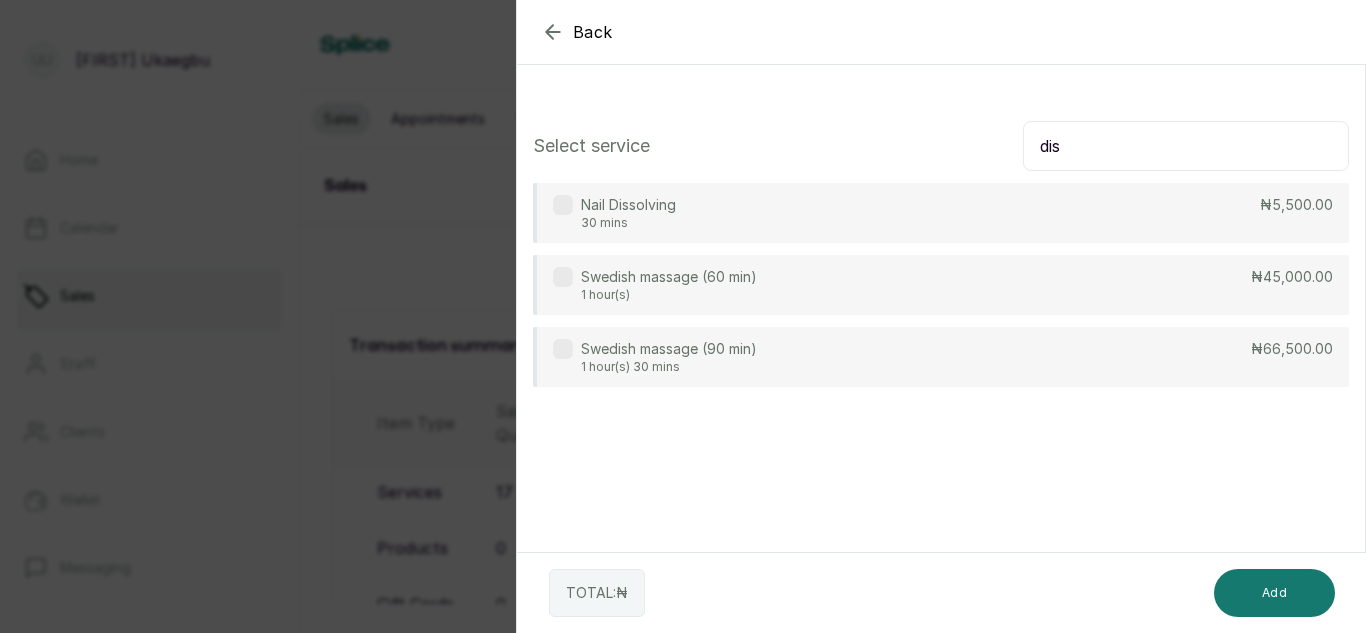 type on "disc" 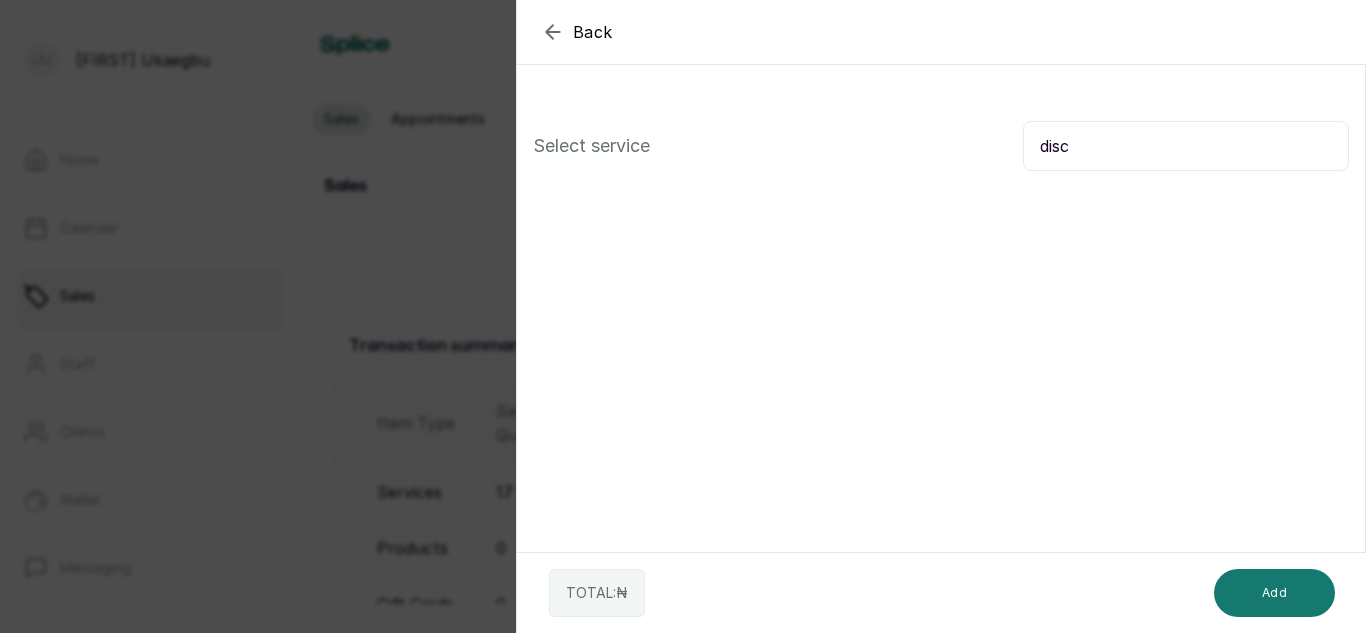 click 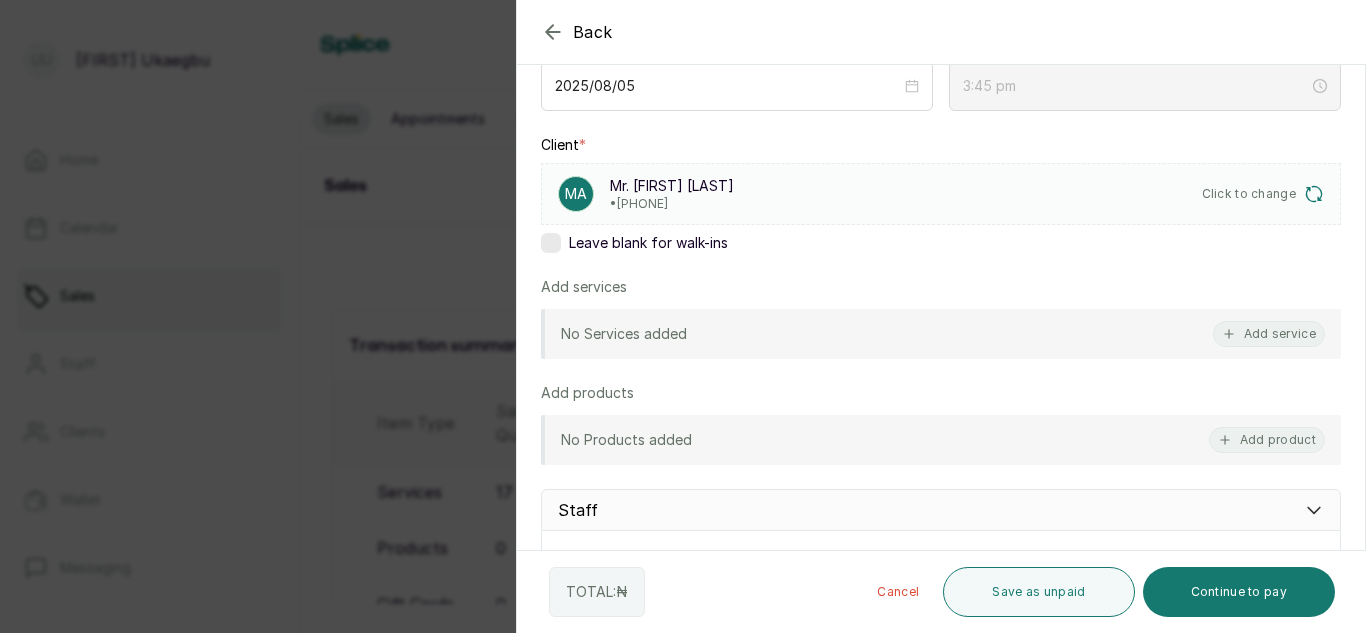 scroll, scrollTop: 206, scrollLeft: 0, axis: vertical 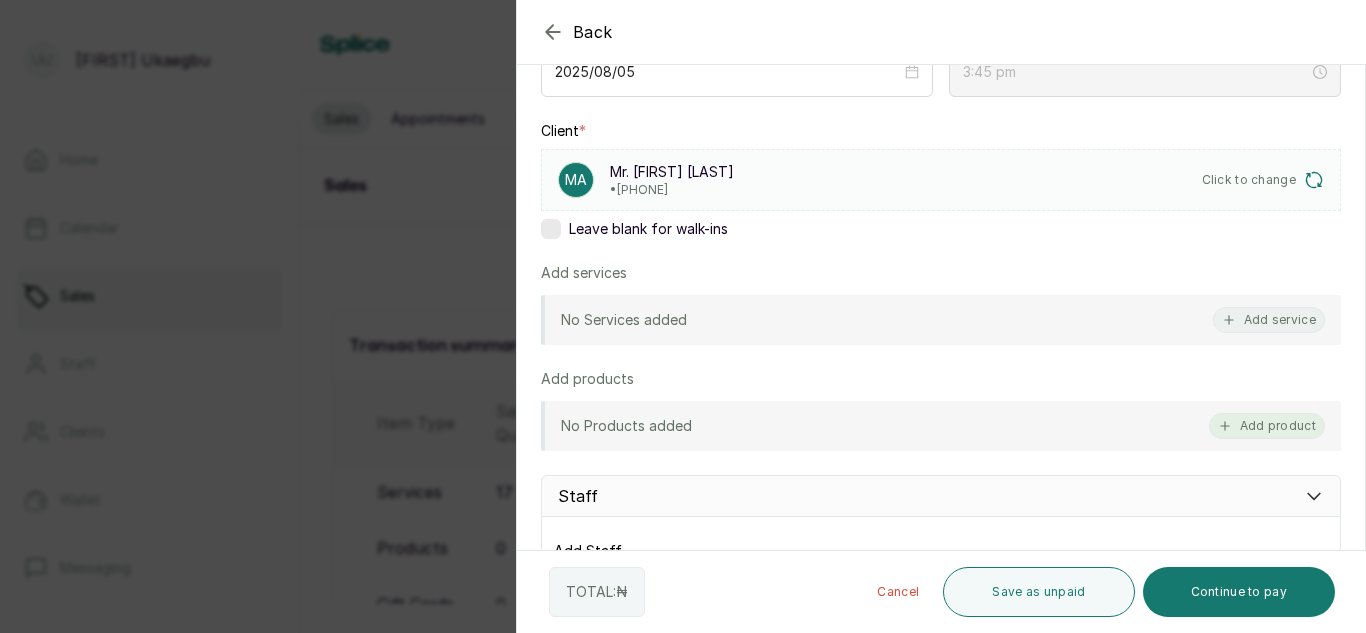 click on "Add product" at bounding box center [1267, 426] 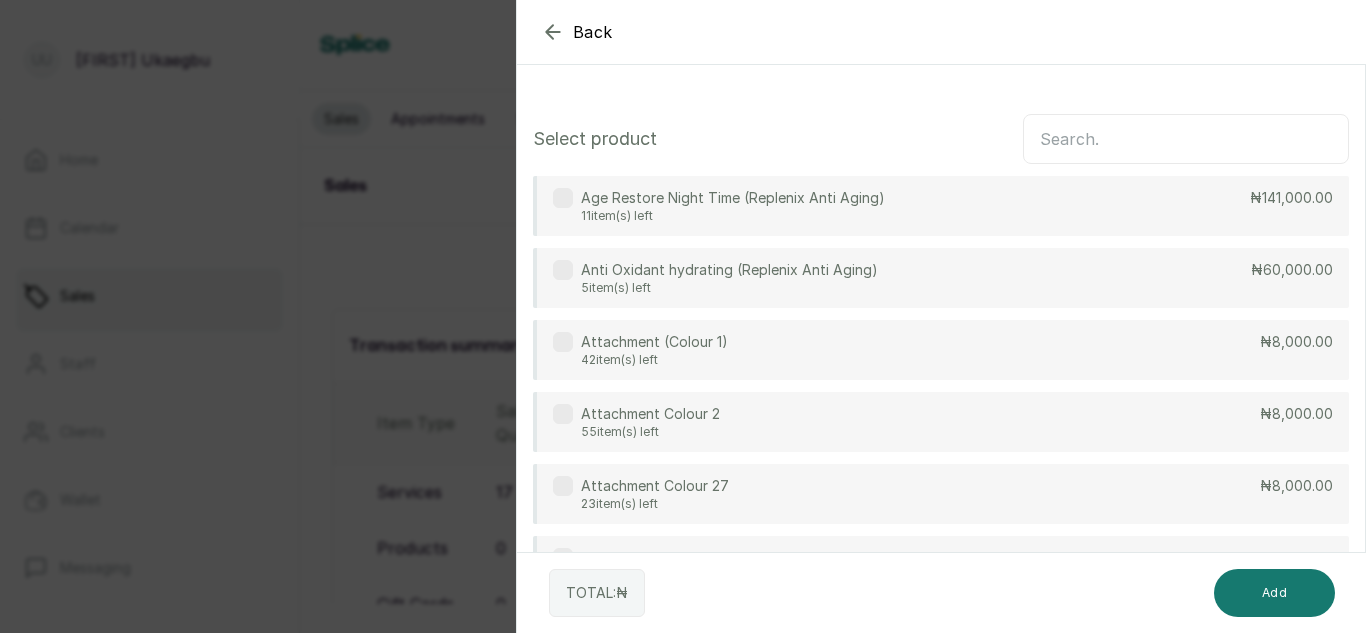 scroll, scrollTop: 0, scrollLeft: 0, axis: both 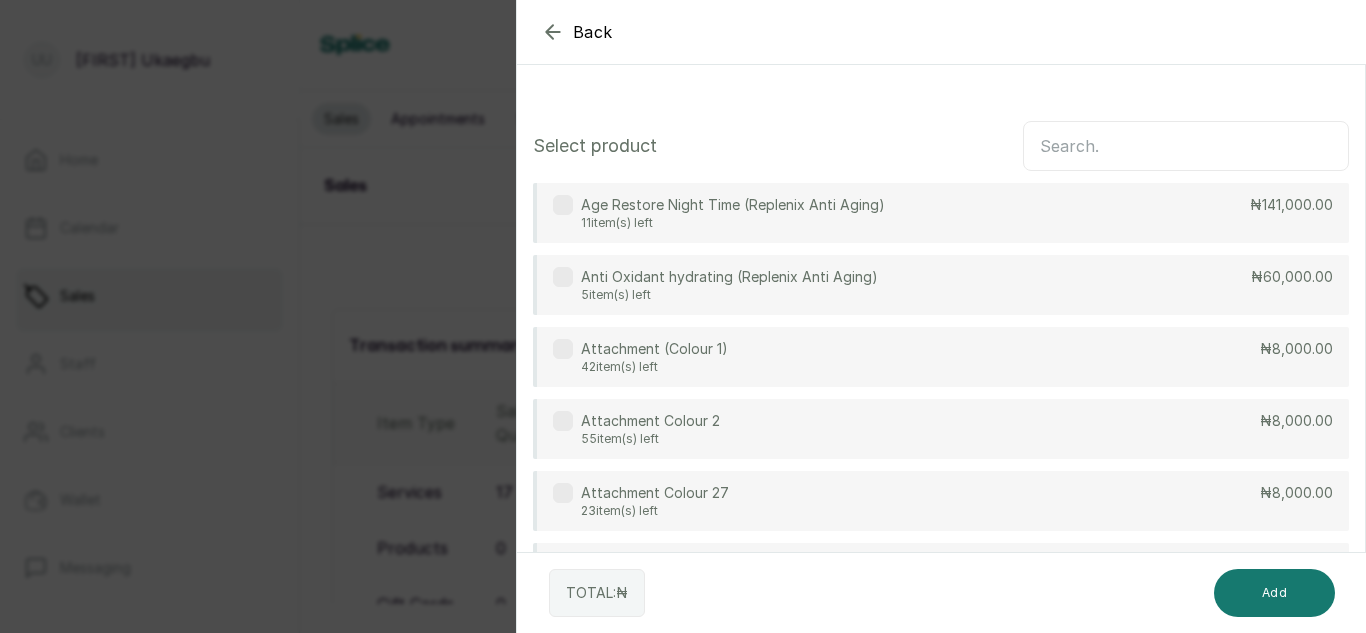 click at bounding box center (1186, 146) 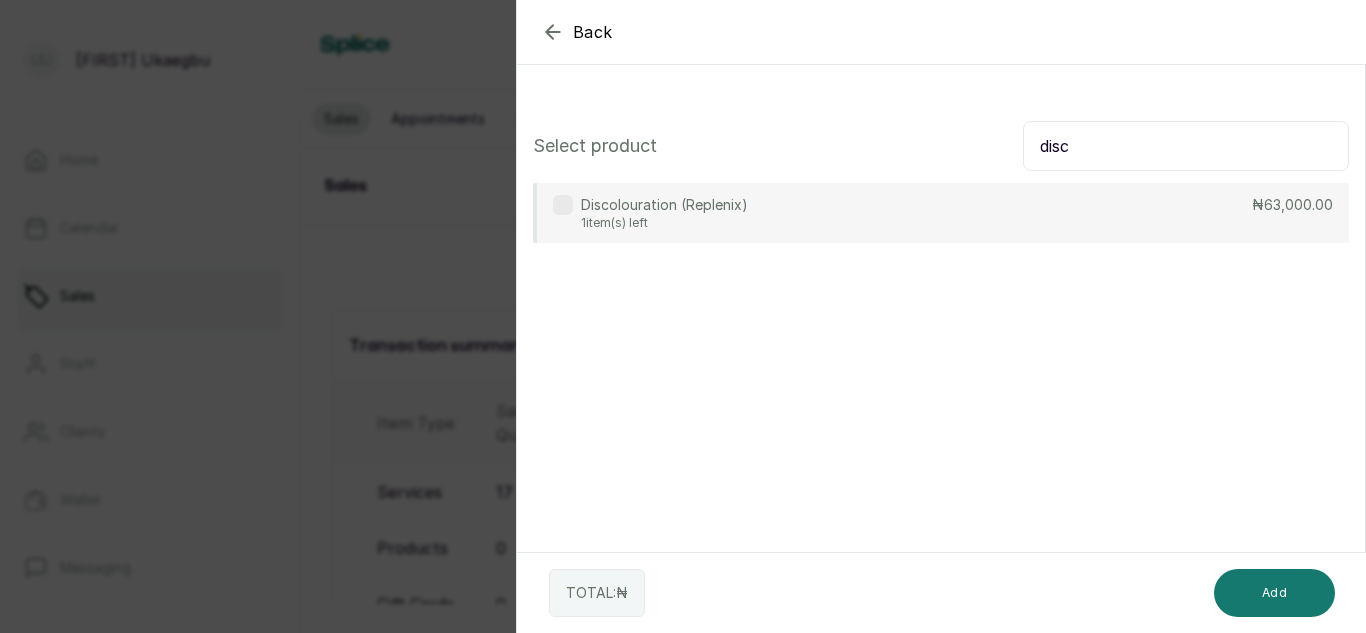 type on "disc" 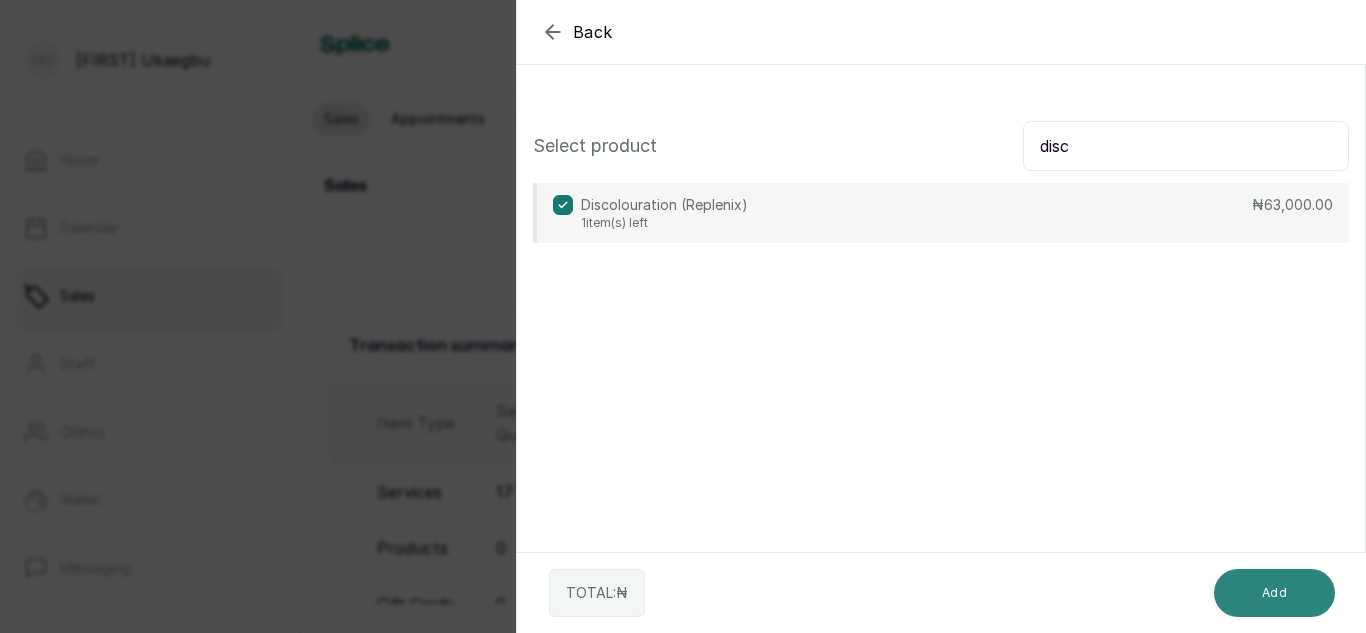 click on "Add" at bounding box center (1274, 593) 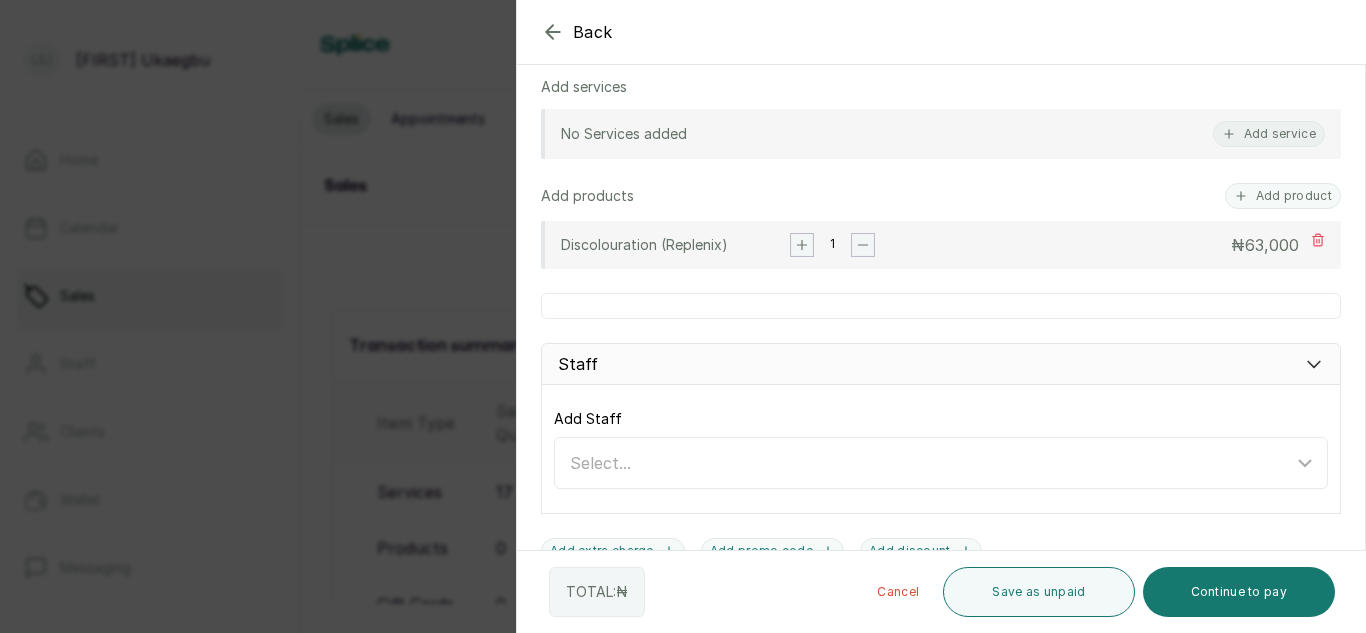 scroll, scrollTop: 387, scrollLeft: 0, axis: vertical 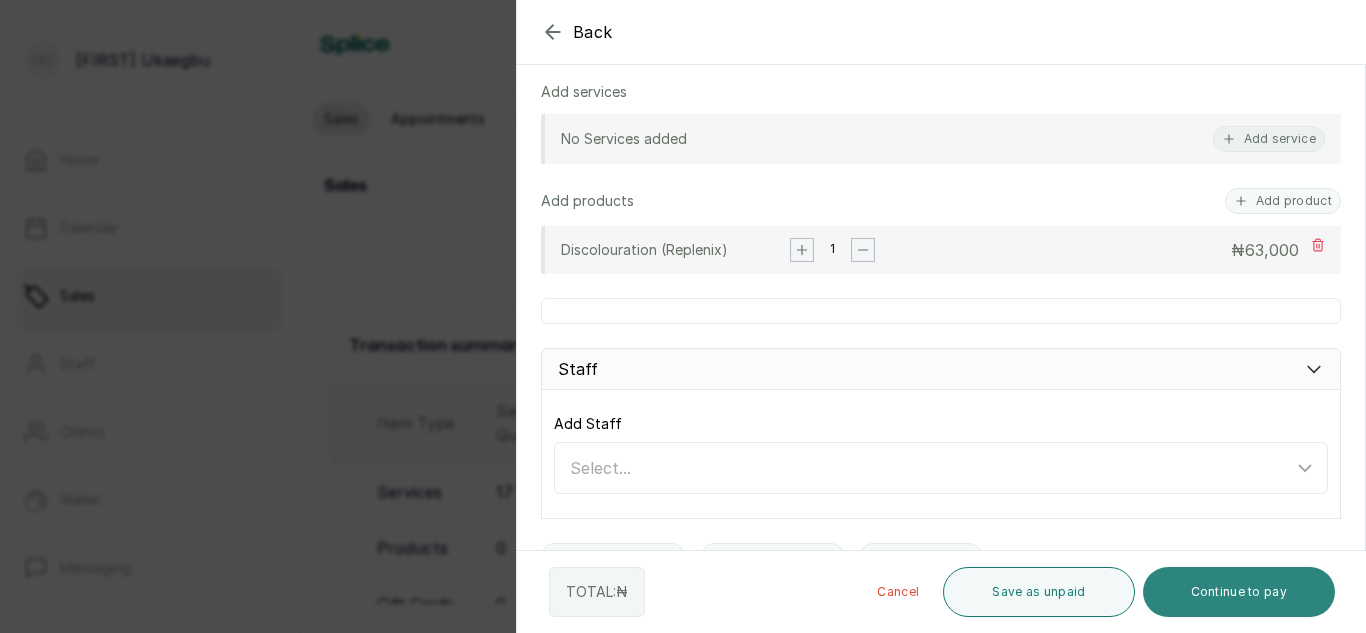 click on "Continue to pay" at bounding box center (1239, 592) 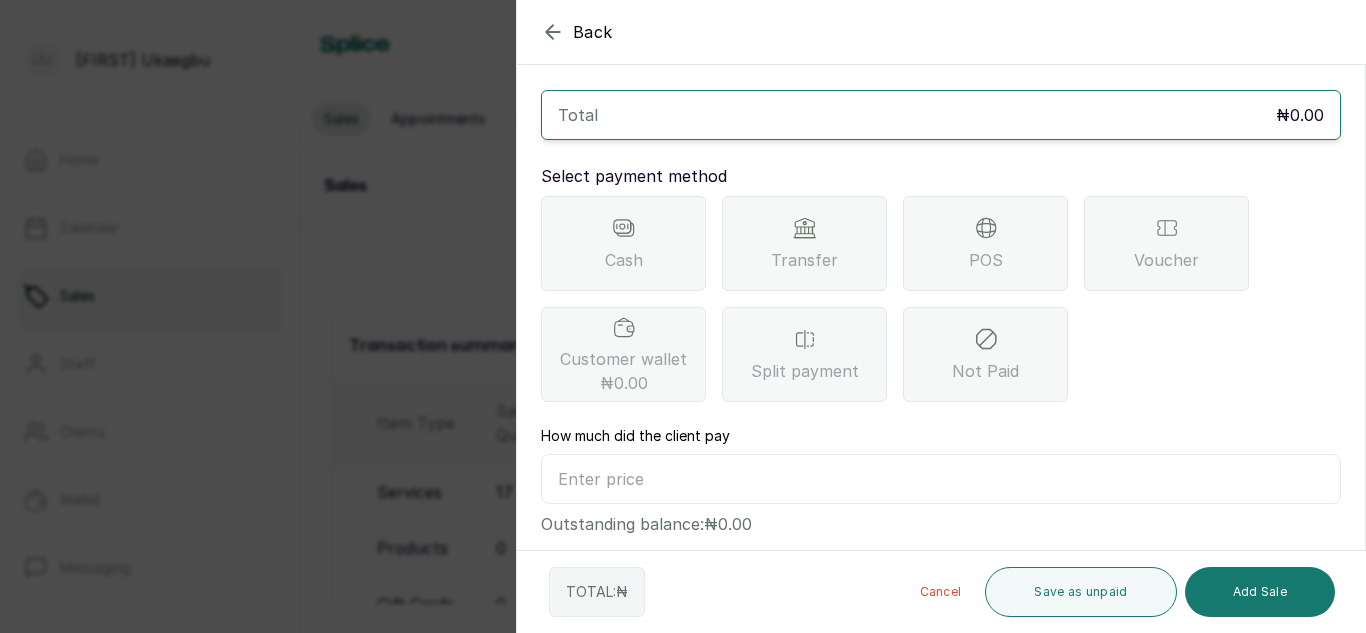 scroll, scrollTop: 111, scrollLeft: 0, axis: vertical 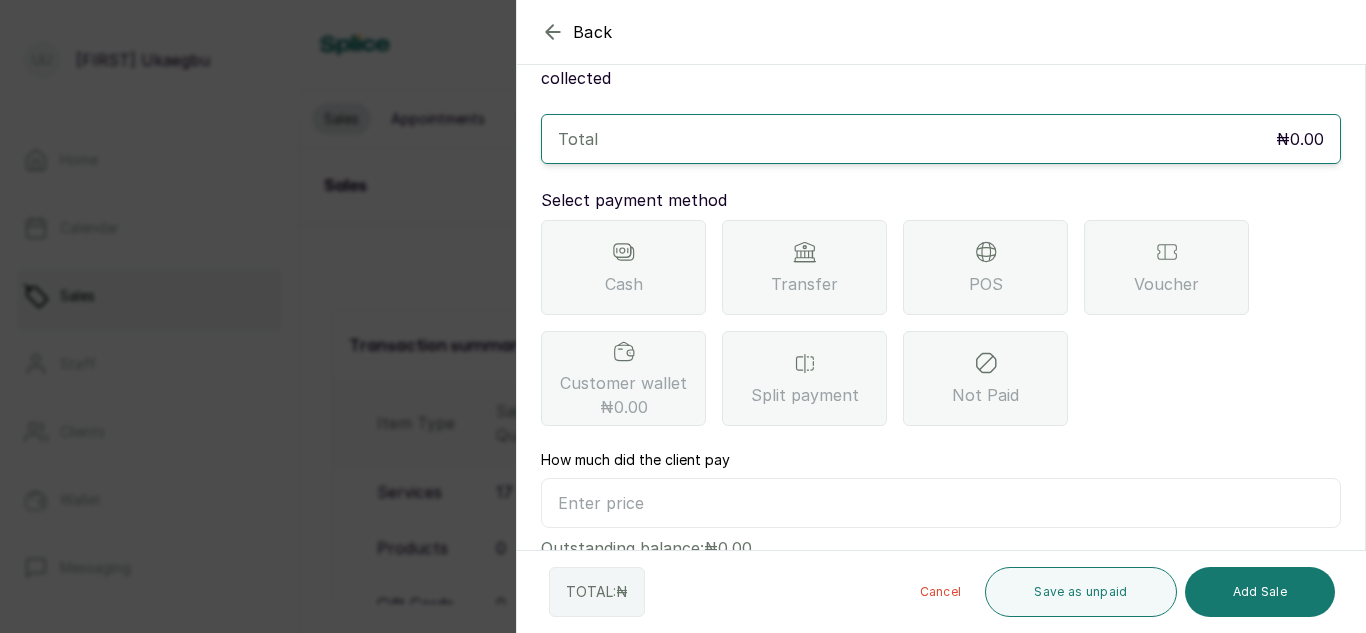 click at bounding box center [941, 503] 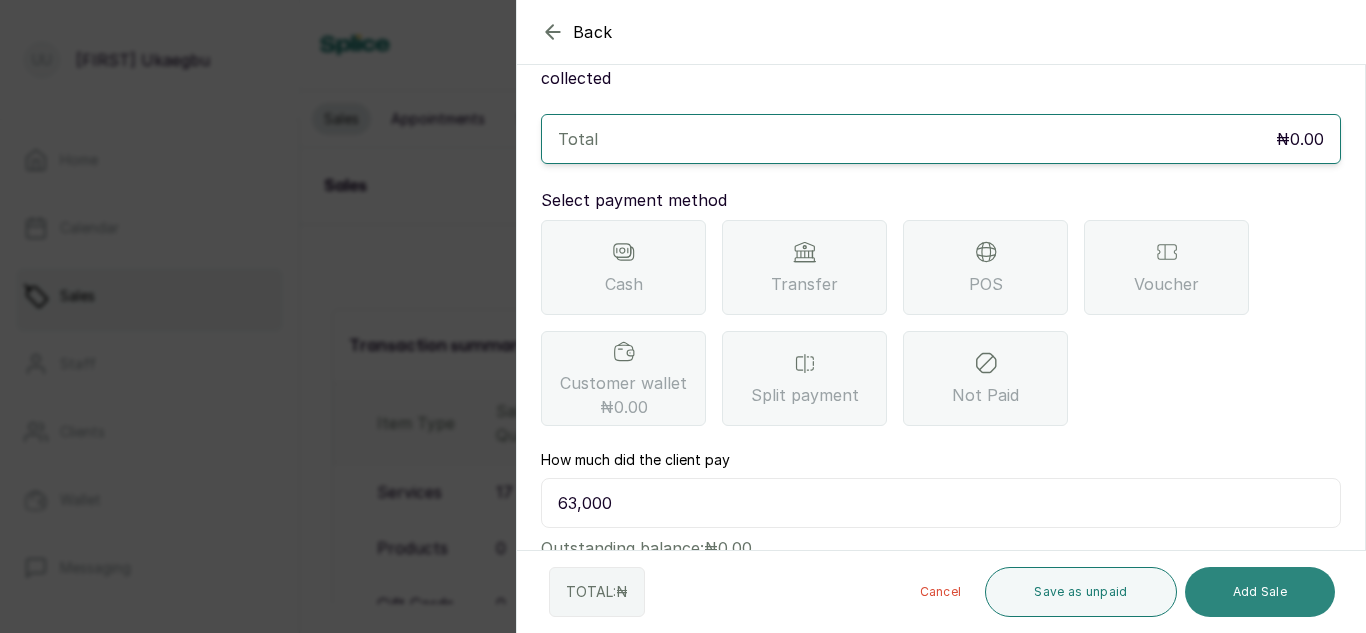type on "63,000" 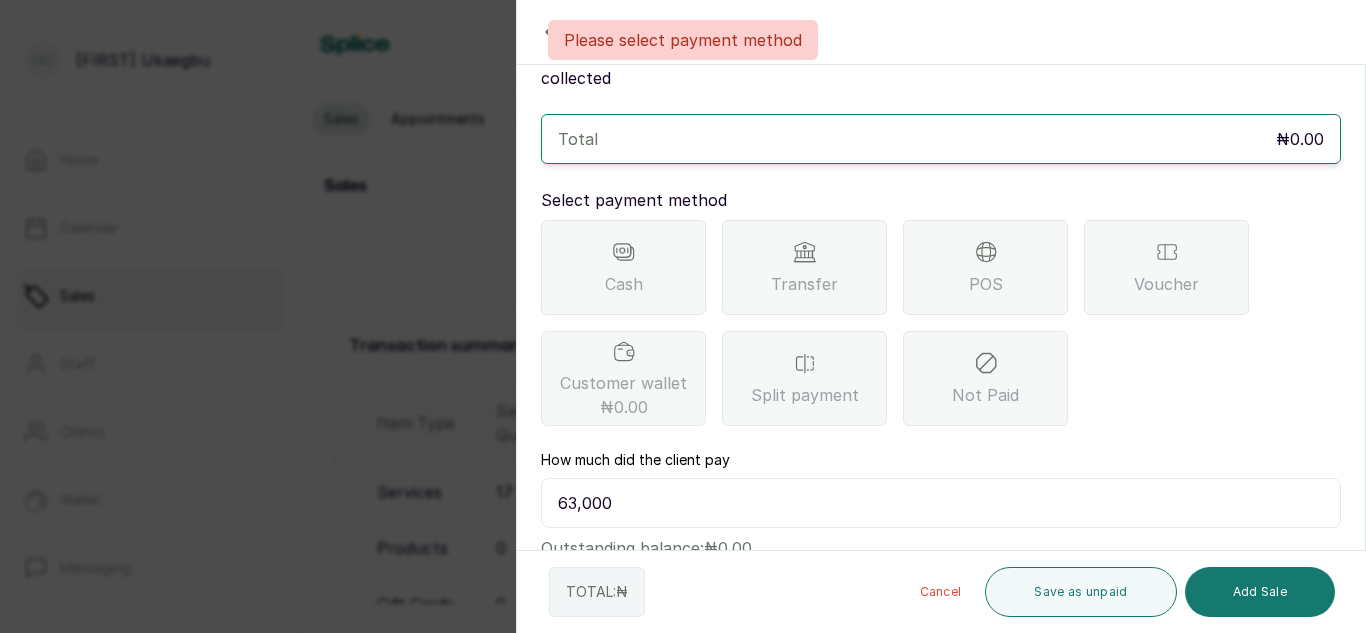 click 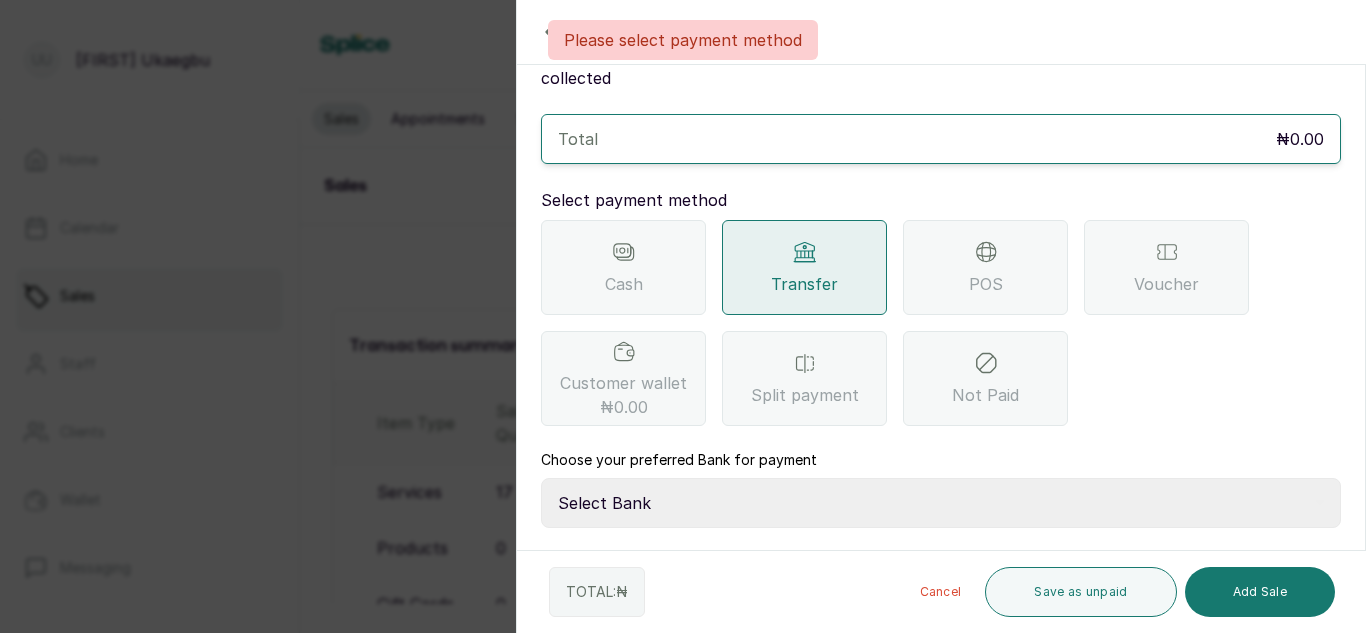 click on "Select Bank BARAZAHI LIMITED Access Bank TRACTION/TR BARAZAHI Paystack-Titan Barazahi Ltd VFD Microfinance Bank Limited" at bounding box center [941, 503] 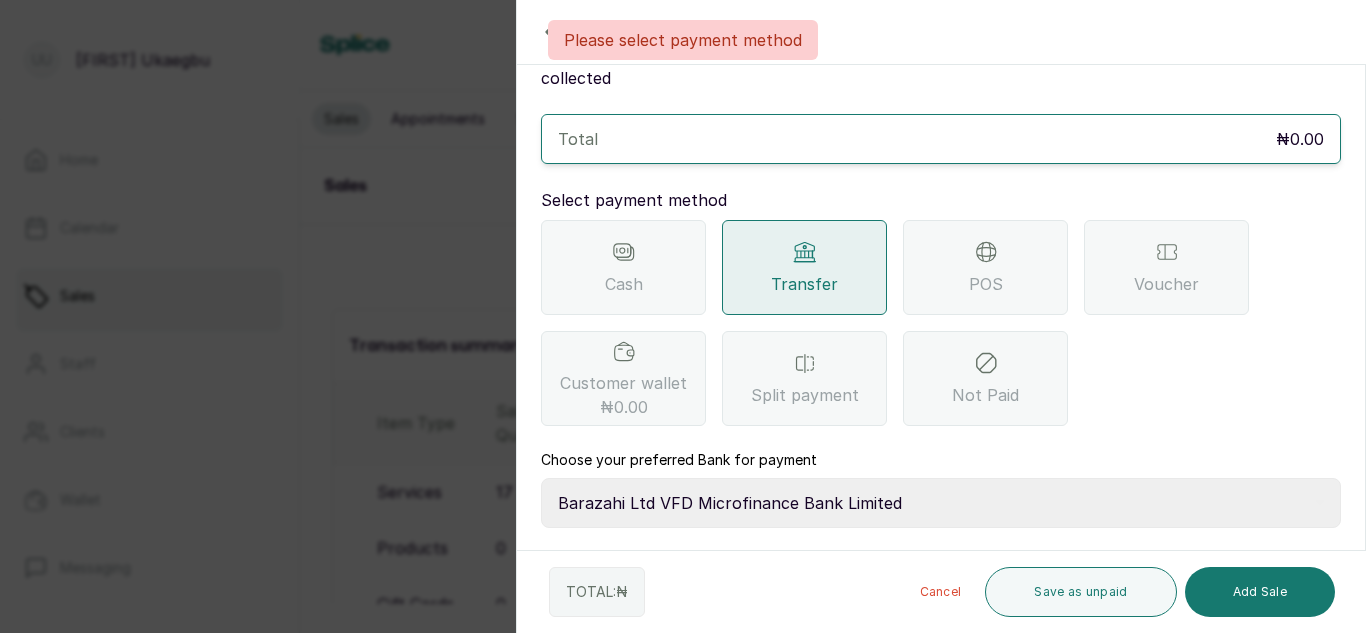 click on "Select Bank BARAZAHI LIMITED Access Bank TRACTION/TR BARAZAHI Paystack-Titan Barazahi Ltd VFD Microfinance Bank Limited" at bounding box center [941, 503] 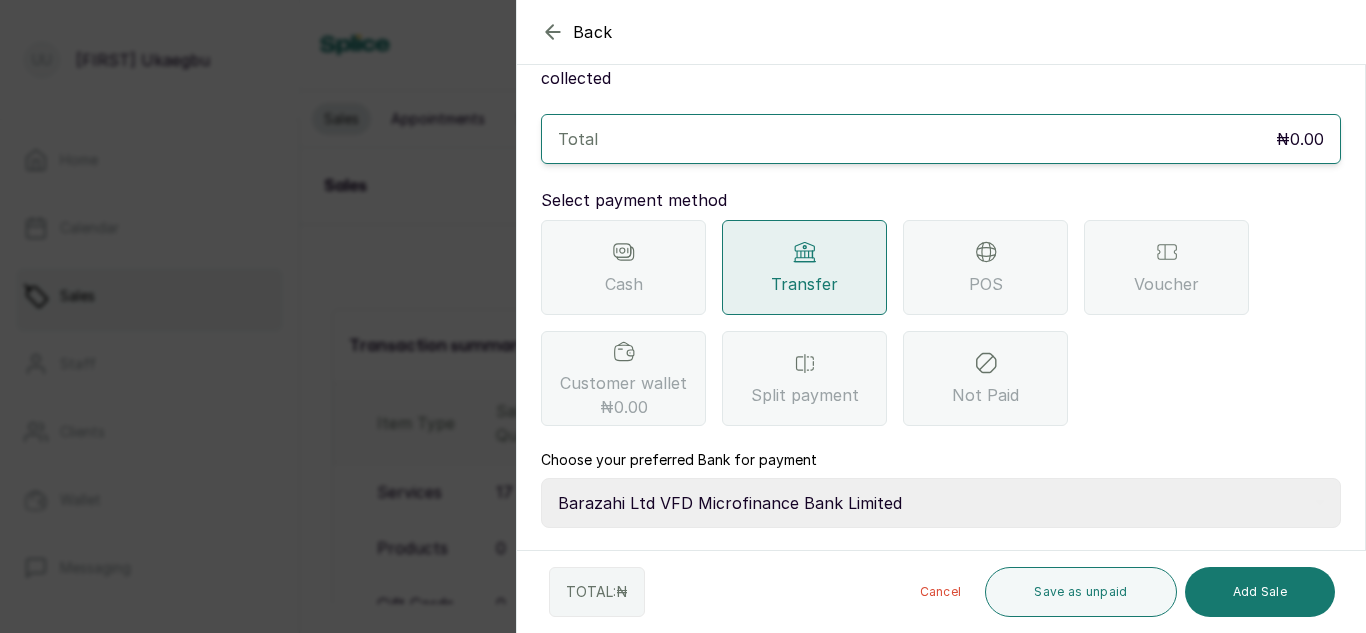click on "Select Bank BARAZAHI LIMITED Access Bank TRACTION/TR BARAZAHI Paystack-Titan Barazahi Ltd VFD Microfinance Bank Limited" at bounding box center (941, 503) 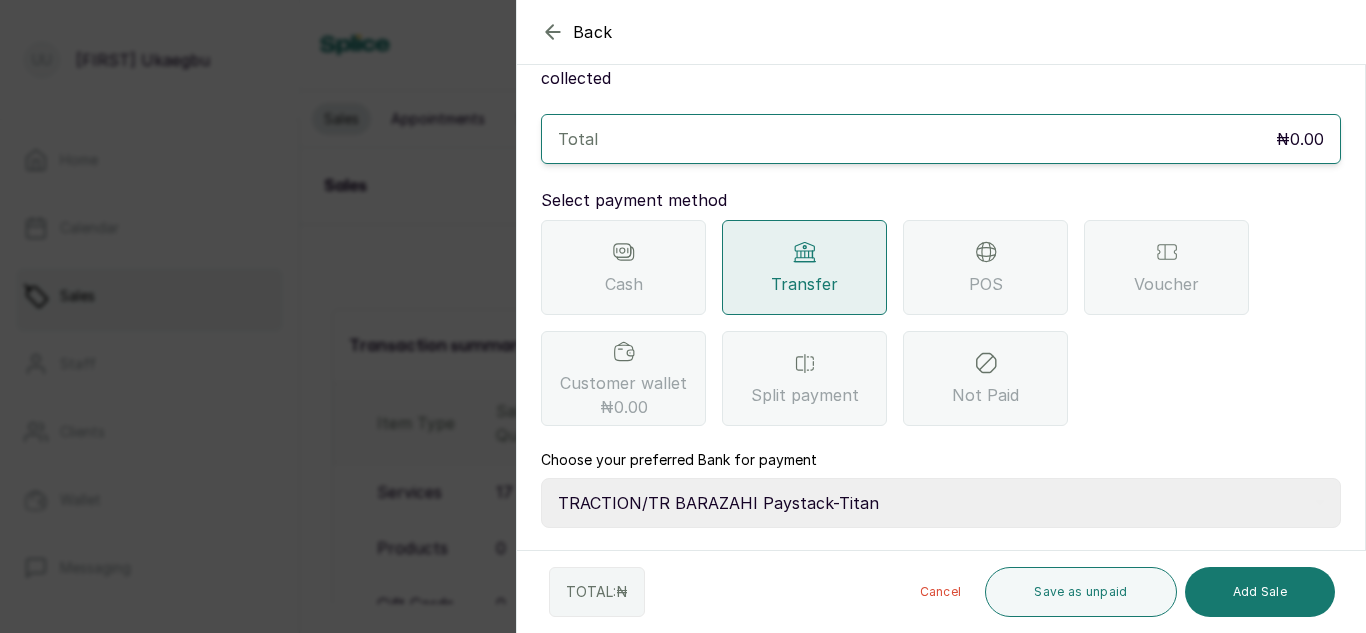 click on "Select Bank BARAZAHI LIMITED Access Bank TRACTION/TR BARAZAHI Paystack-Titan Barazahi Ltd VFD Microfinance Bank Limited" at bounding box center [941, 503] 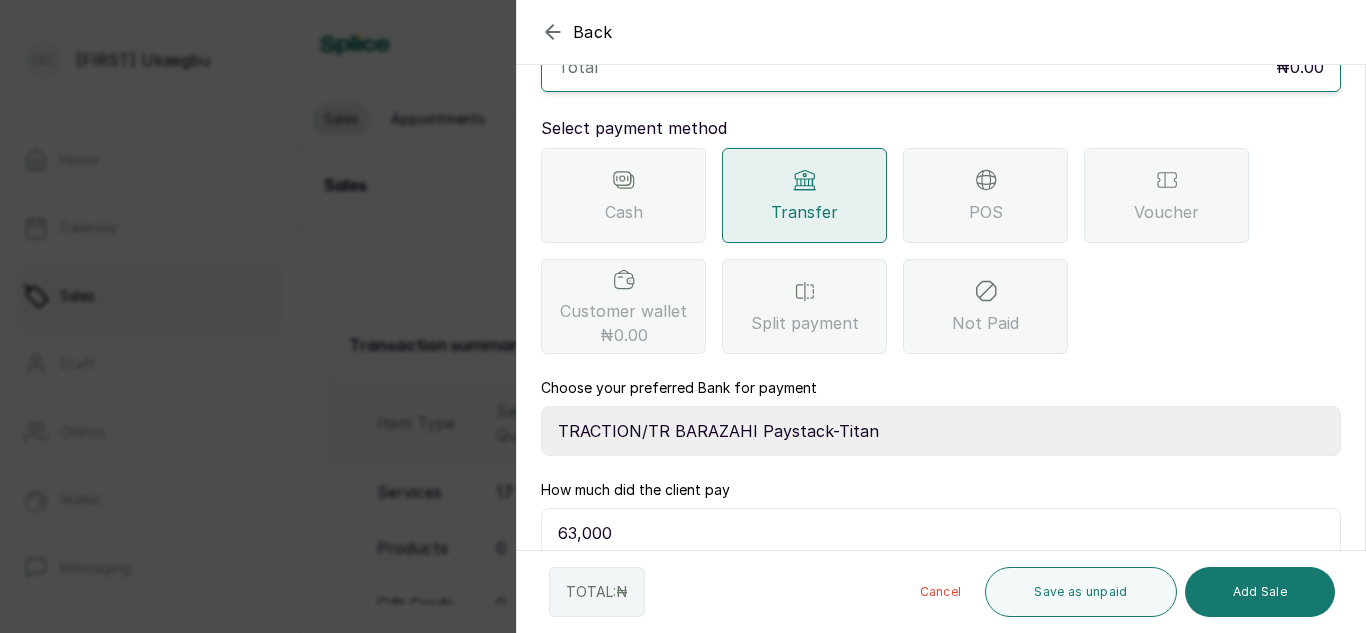 scroll, scrollTop: 213, scrollLeft: 0, axis: vertical 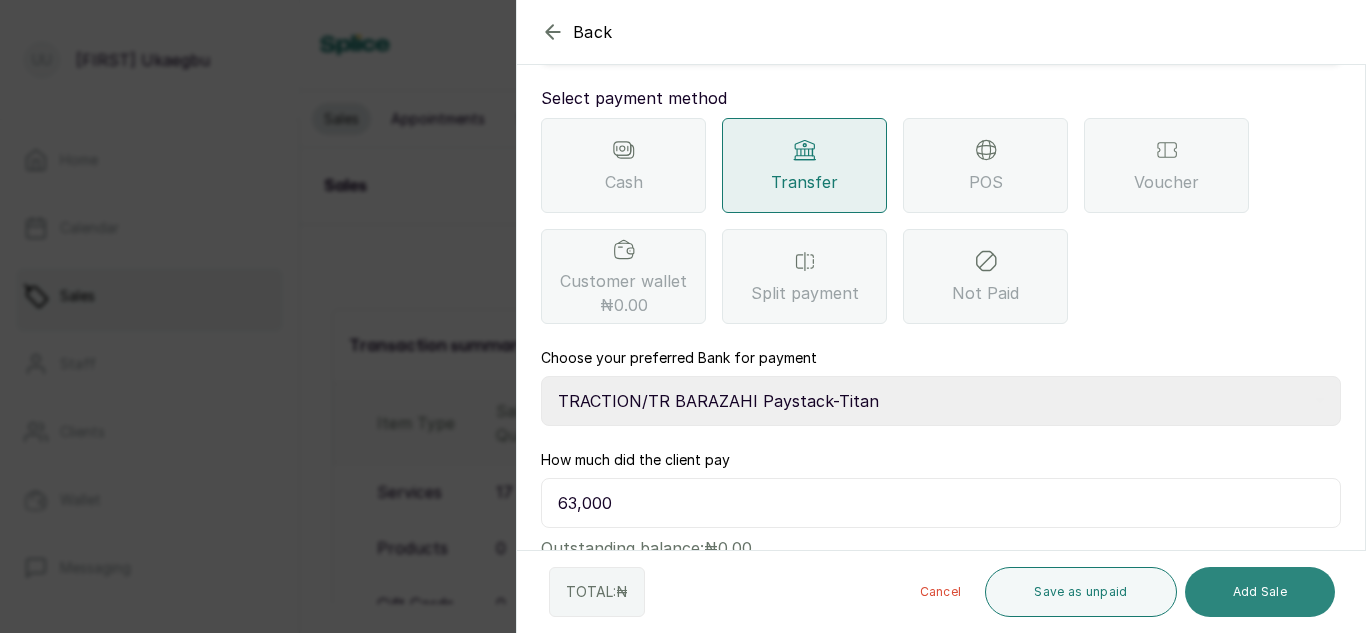 click on "Add Sale" at bounding box center [1260, 592] 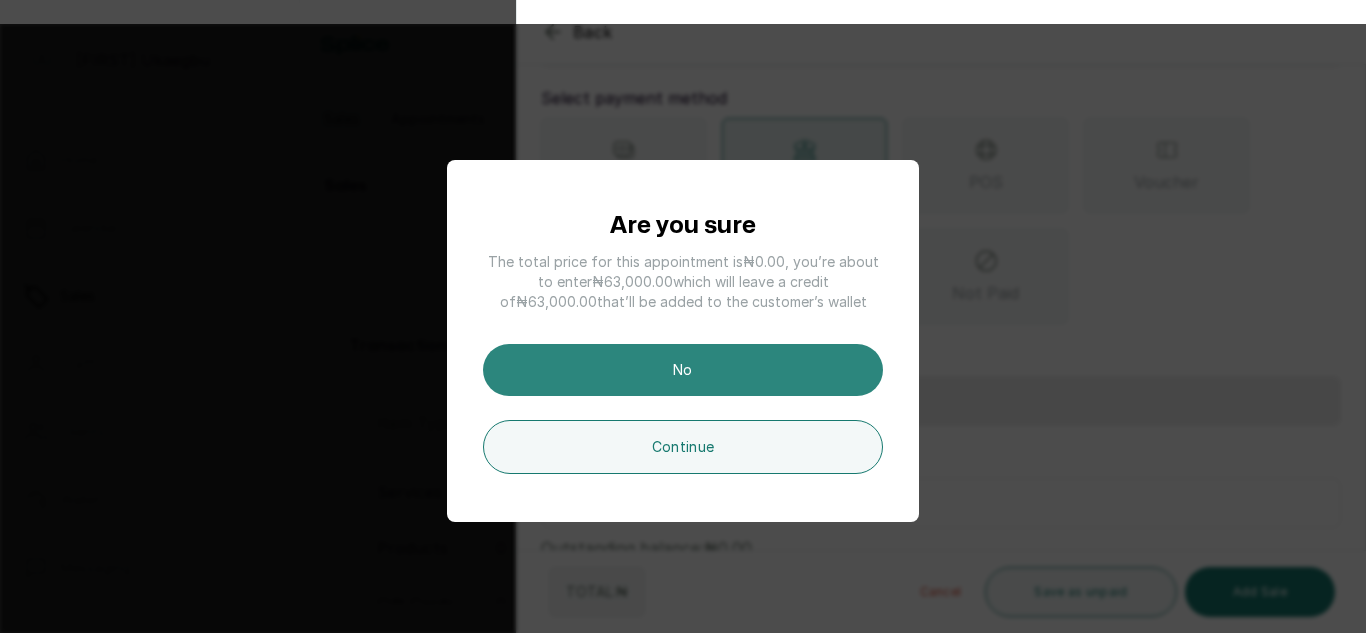 click on "No" at bounding box center [683, 370] 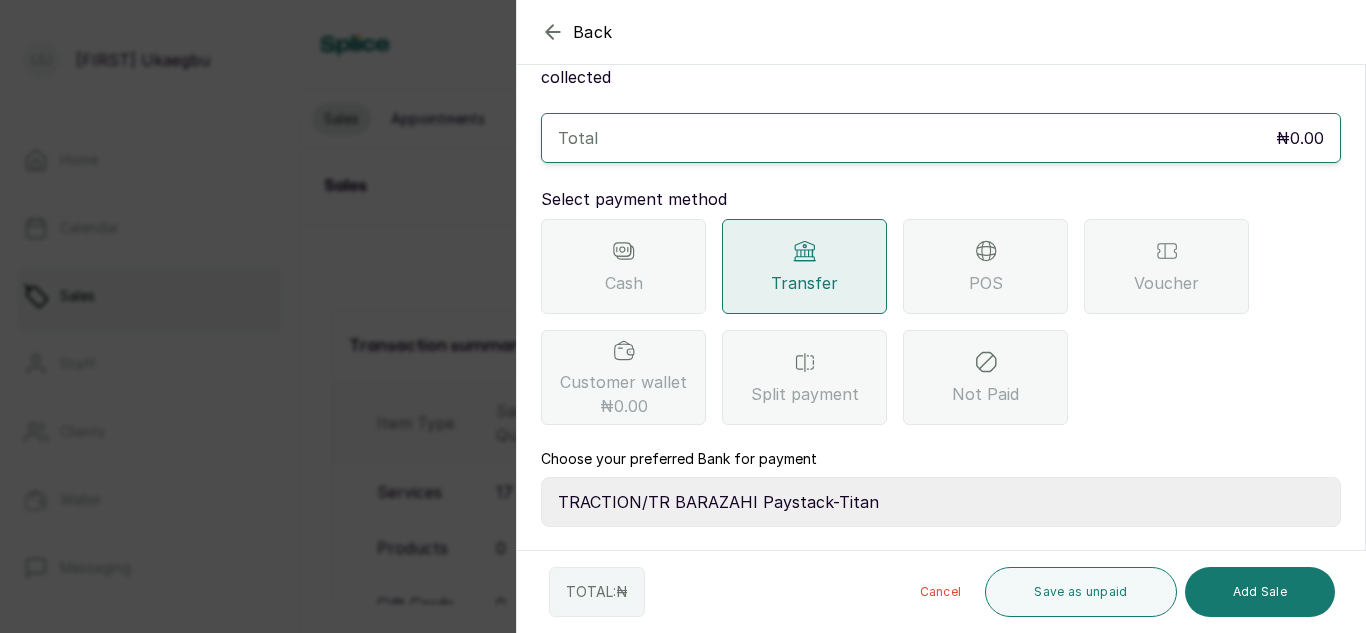 scroll, scrollTop: 0, scrollLeft: 0, axis: both 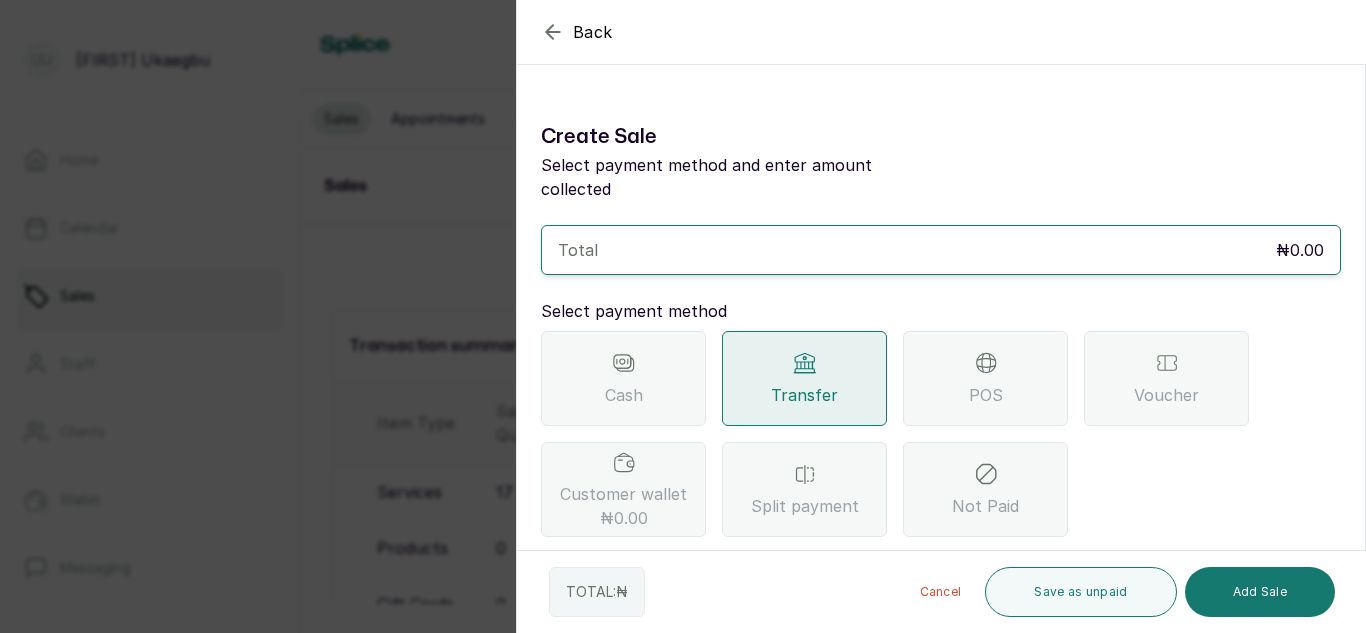 click on "Back" at bounding box center [577, 32] 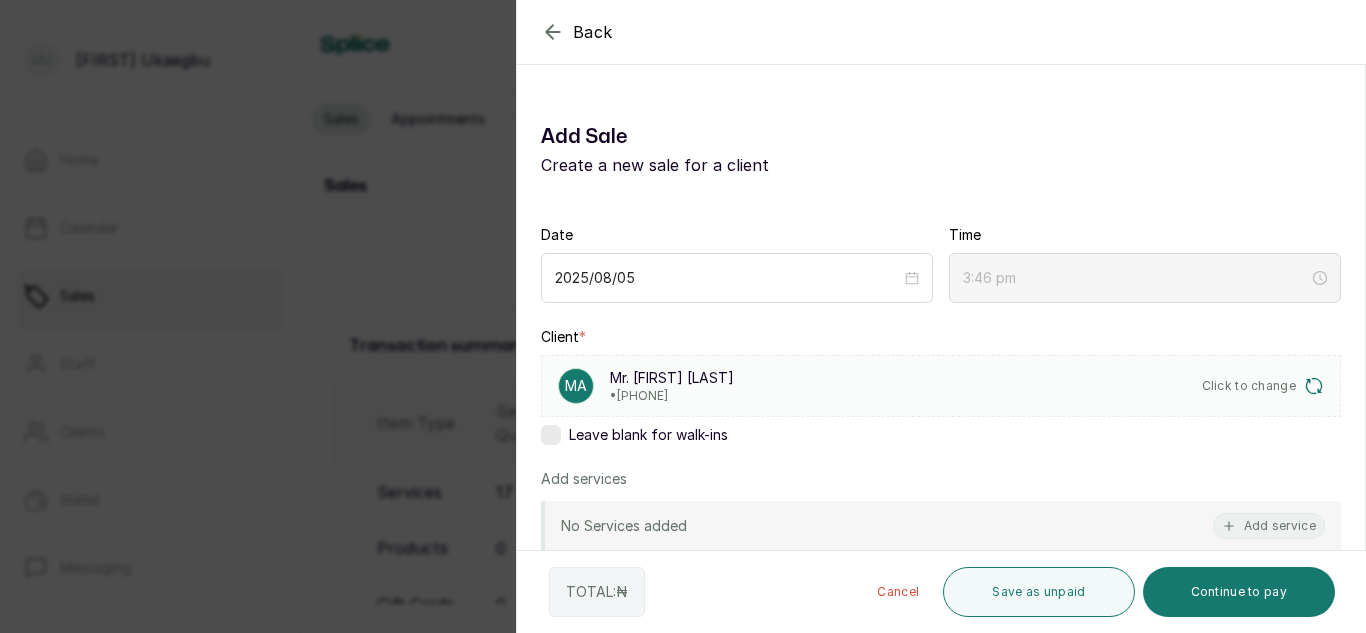 click on "Back" at bounding box center [1200, 32] 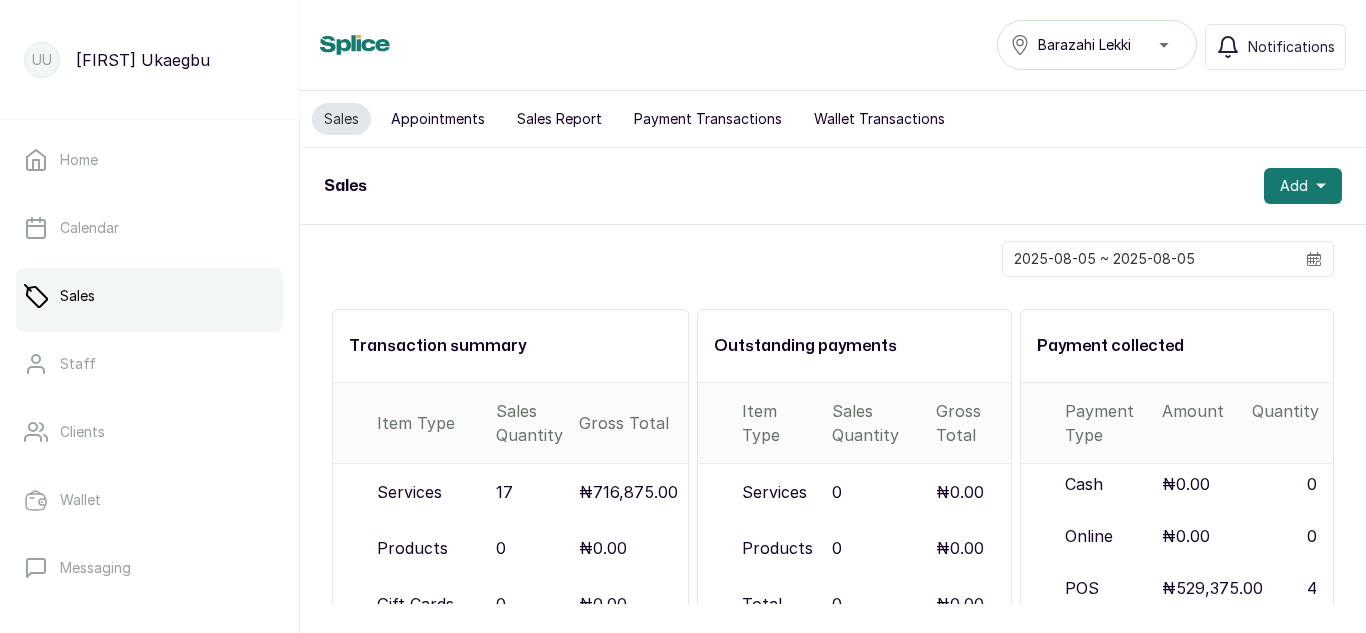 click on "Sales Barazahi Lekki Notifications" at bounding box center [833, 45] 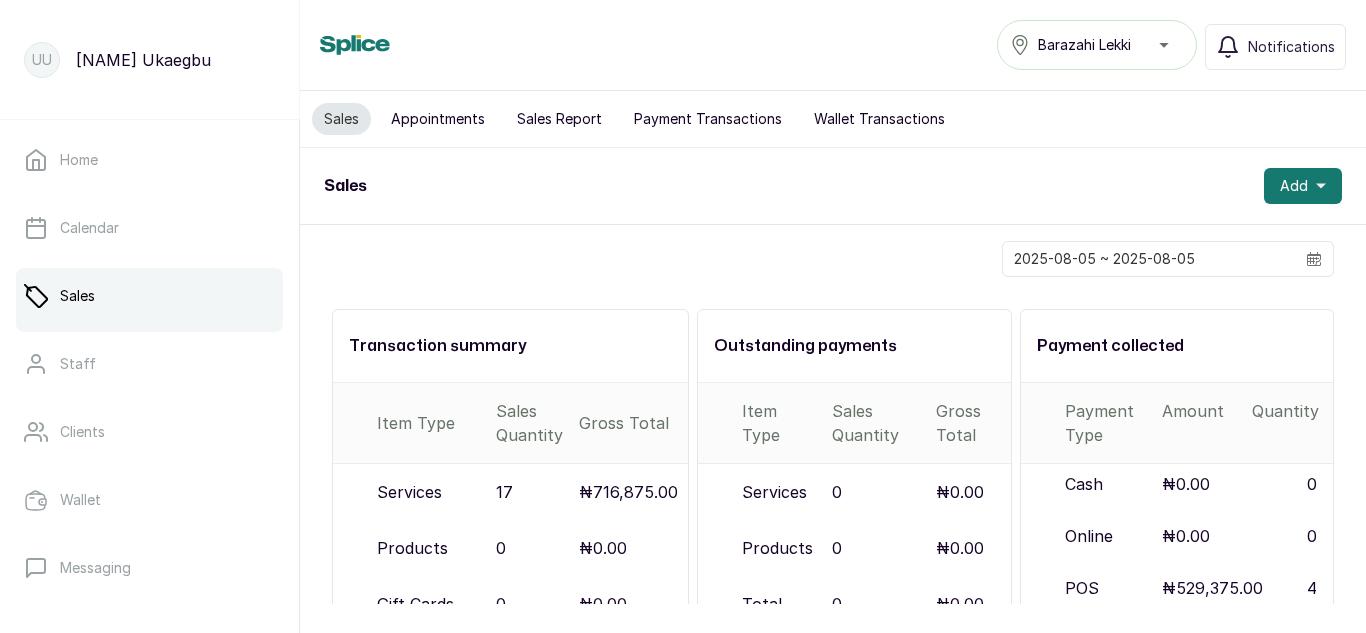 scroll, scrollTop: 0, scrollLeft: 0, axis: both 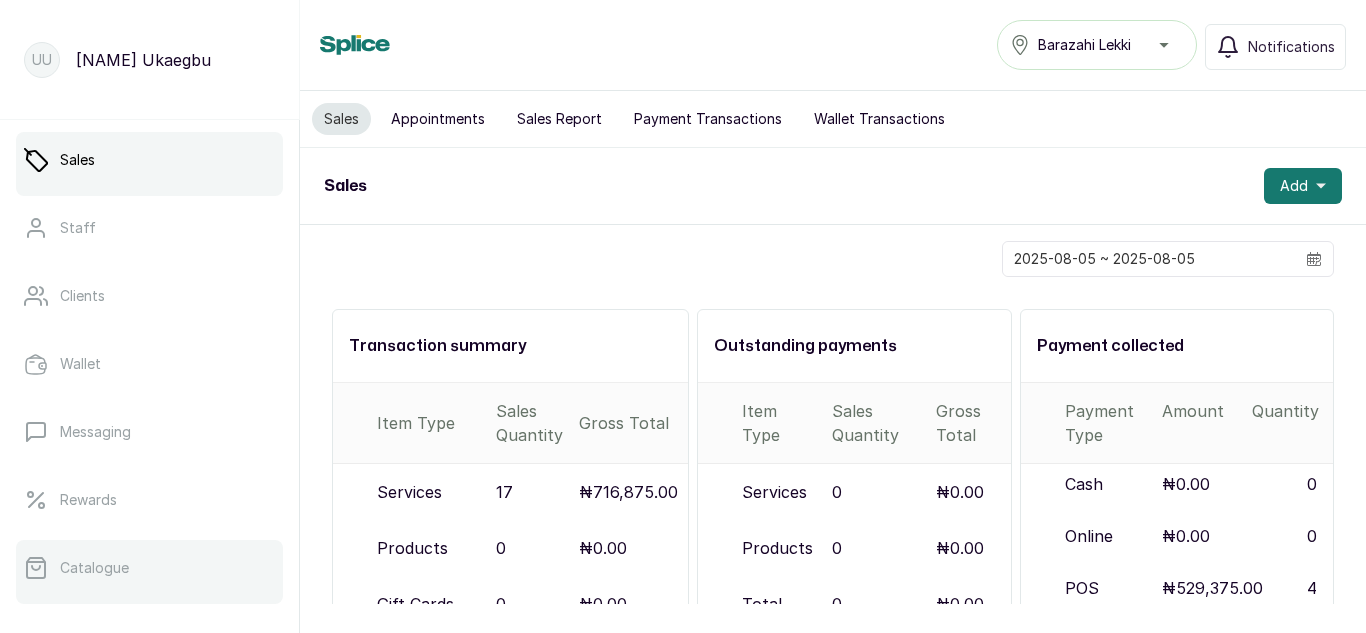 click on "Catalogue" at bounding box center (94, 568) 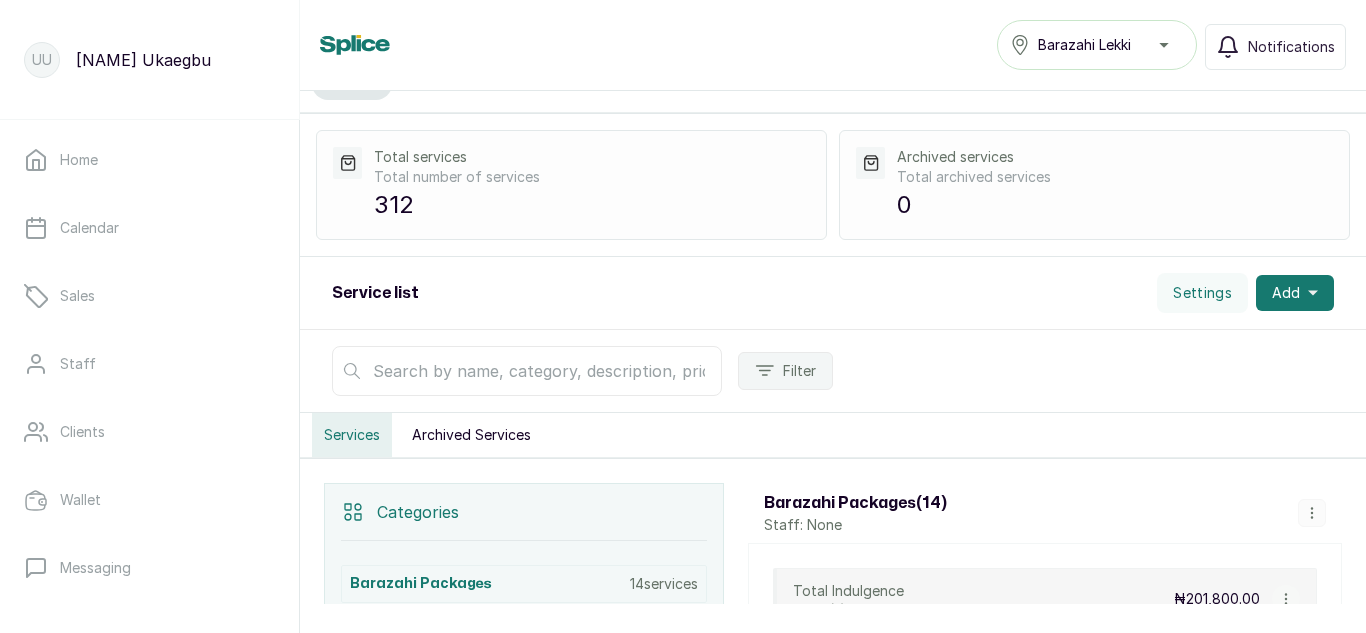 scroll, scrollTop: 0, scrollLeft: 0, axis: both 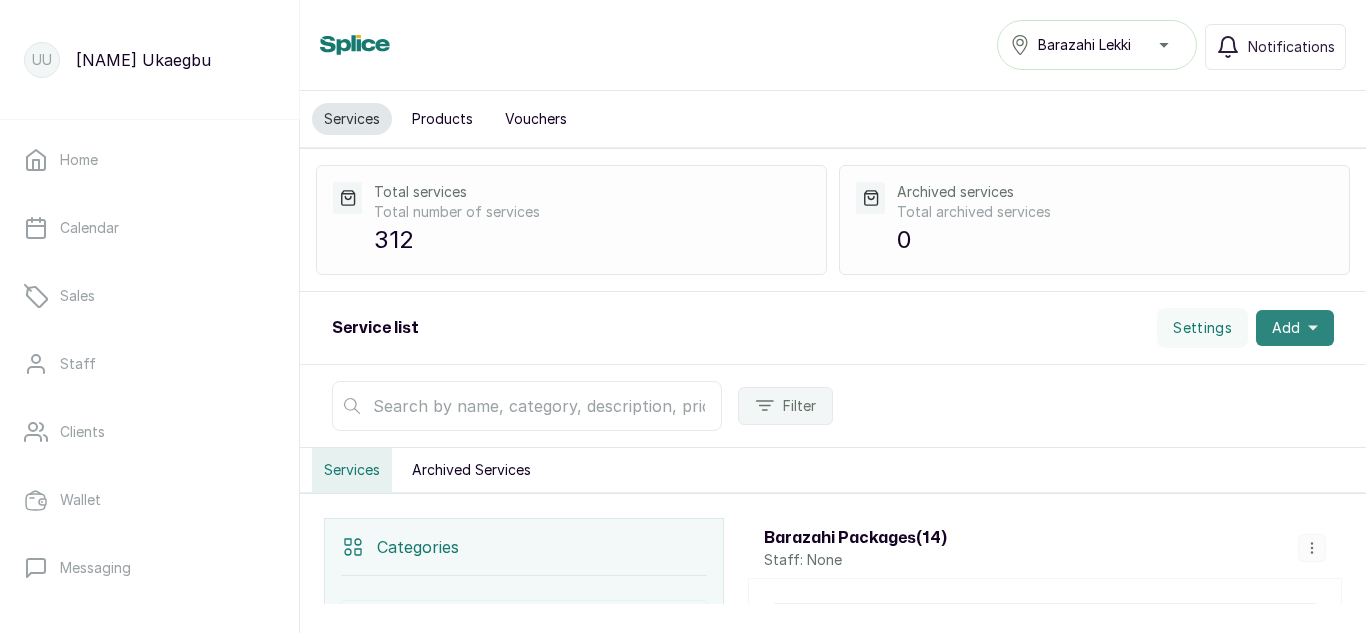 click on "Add" at bounding box center [1286, 328] 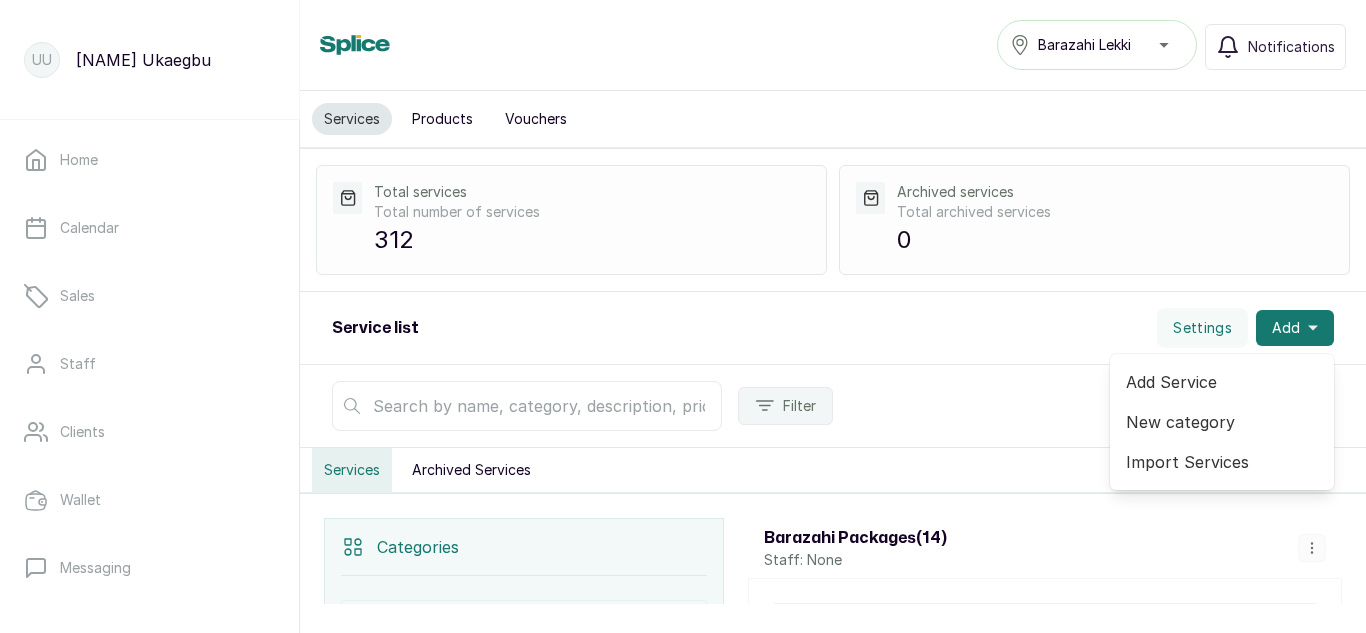click on "Add Service" at bounding box center [1222, 382] 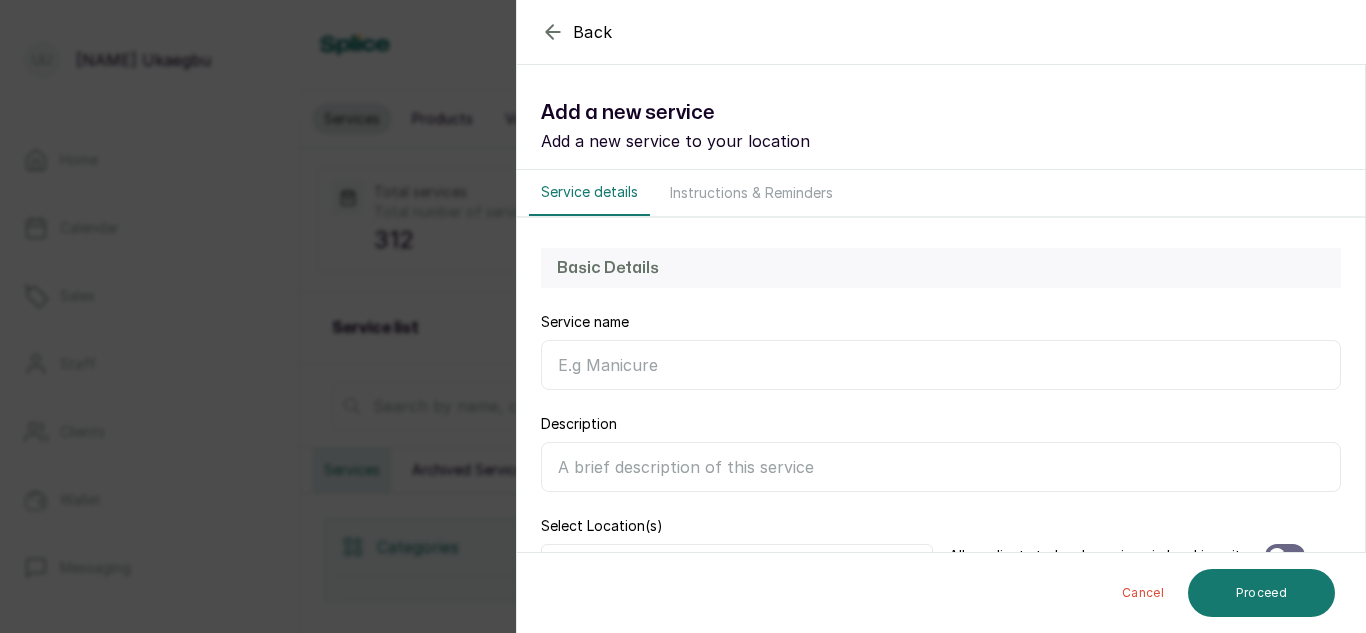 click on "Service name" at bounding box center [941, 365] 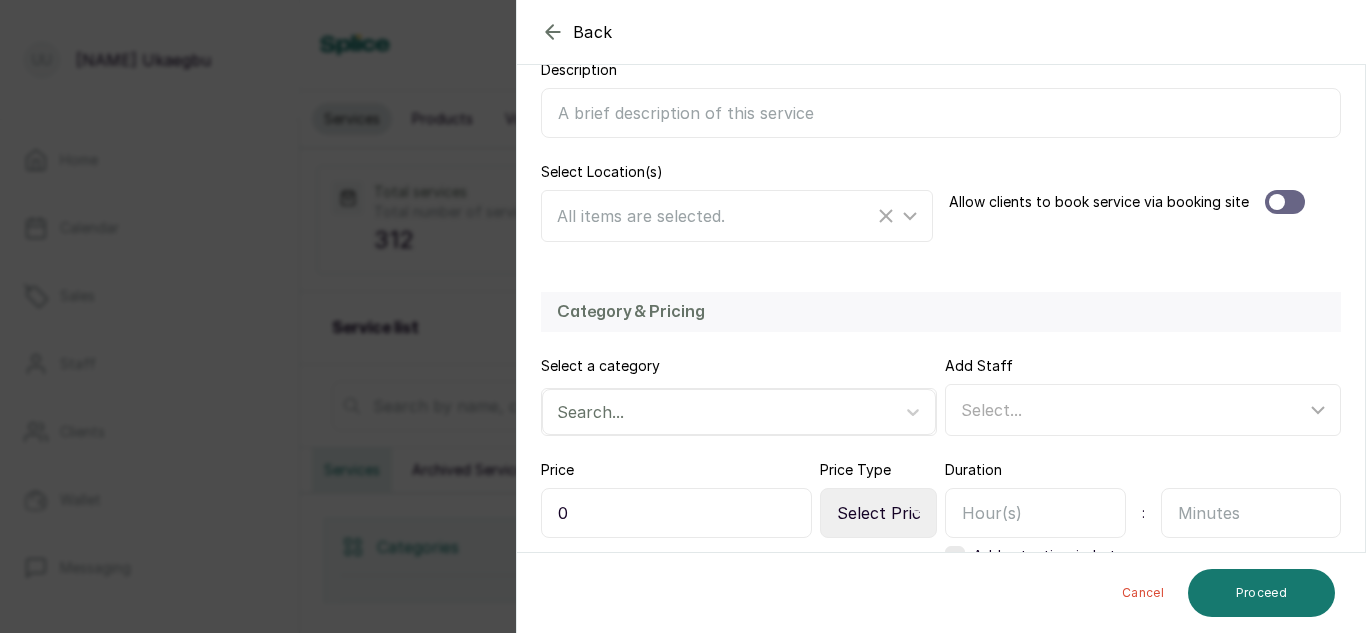 scroll, scrollTop: 377, scrollLeft: 0, axis: vertical 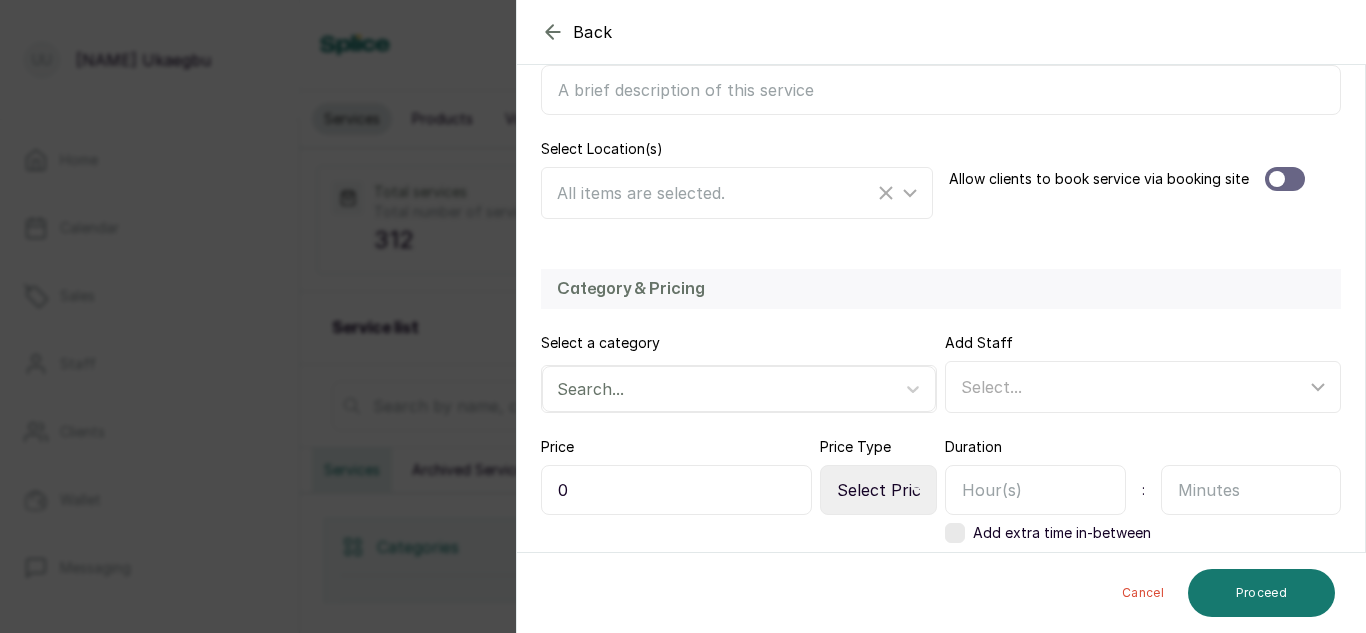 type on "Retouching (Customers Kit)" 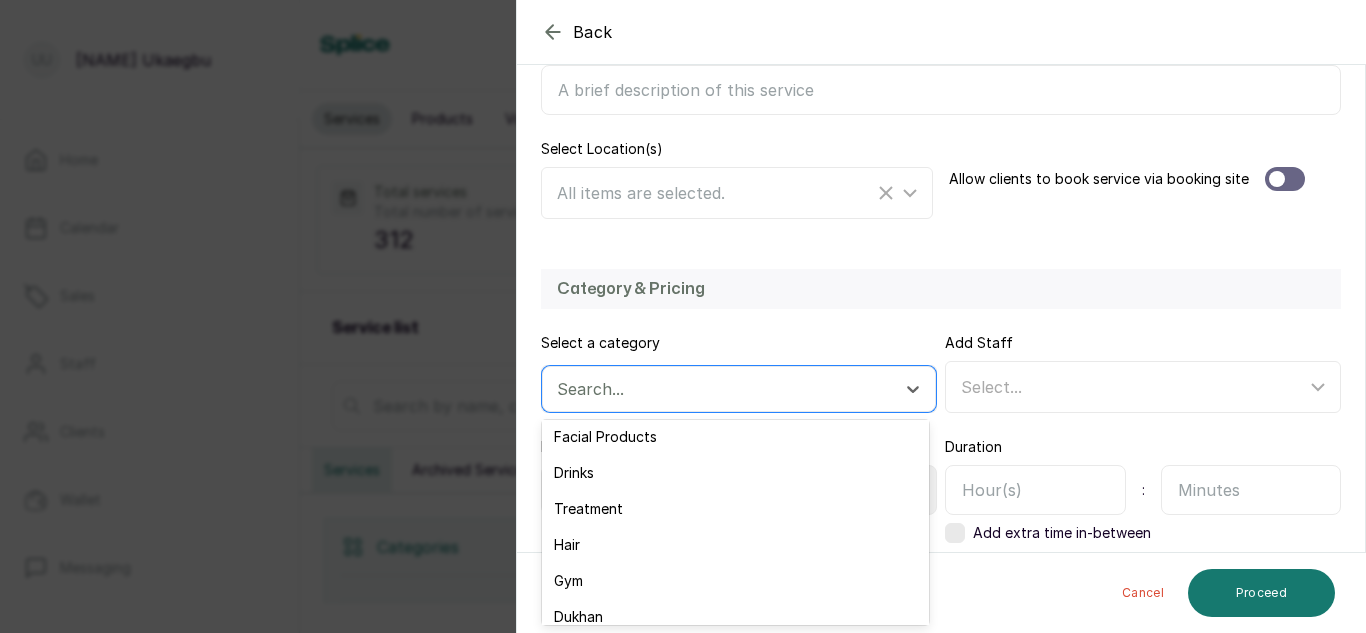 scroll, scrollTop: 236, scrollLeft: 0, axis: vertical 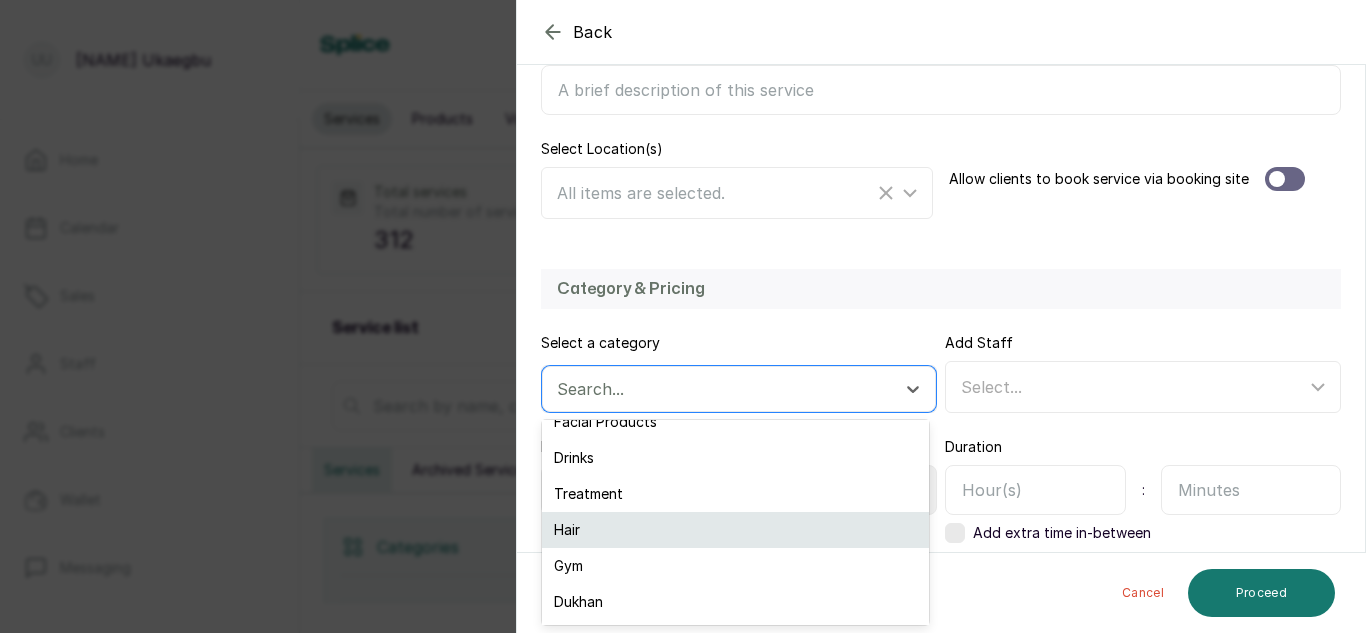 click on "Hair" at bounding box center [735, 530] 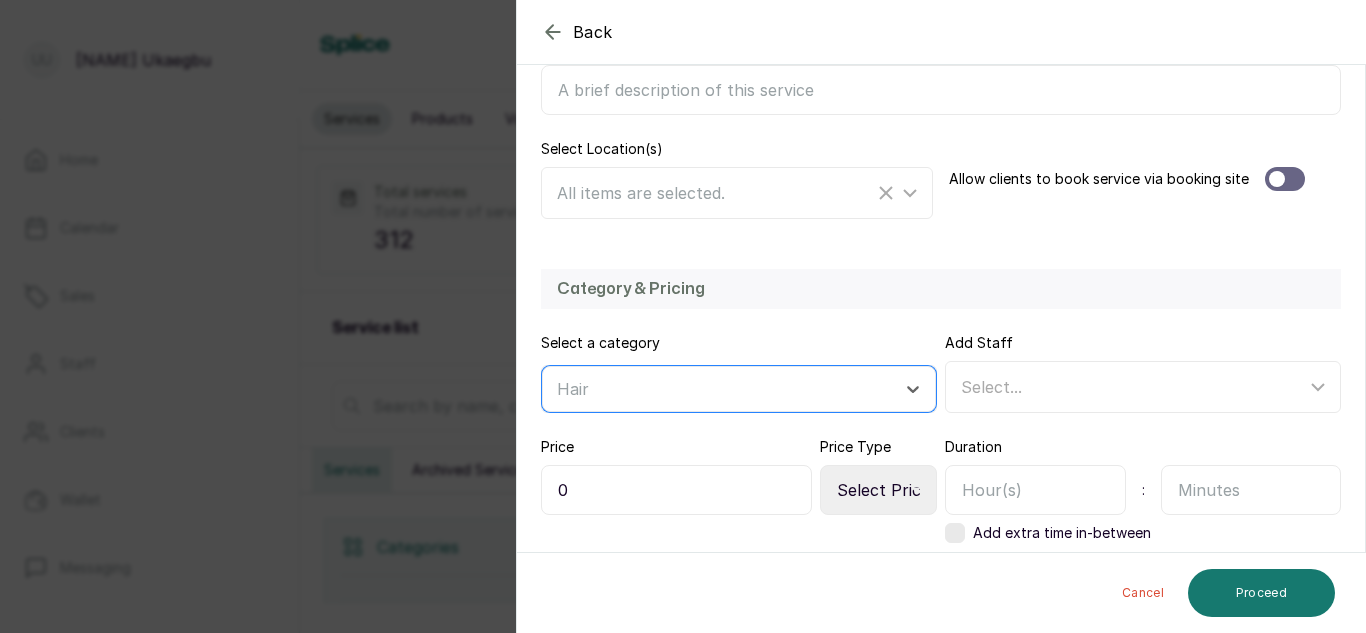 scroll, scrollTop: 436, scrollLeft: 0, axis: vertical 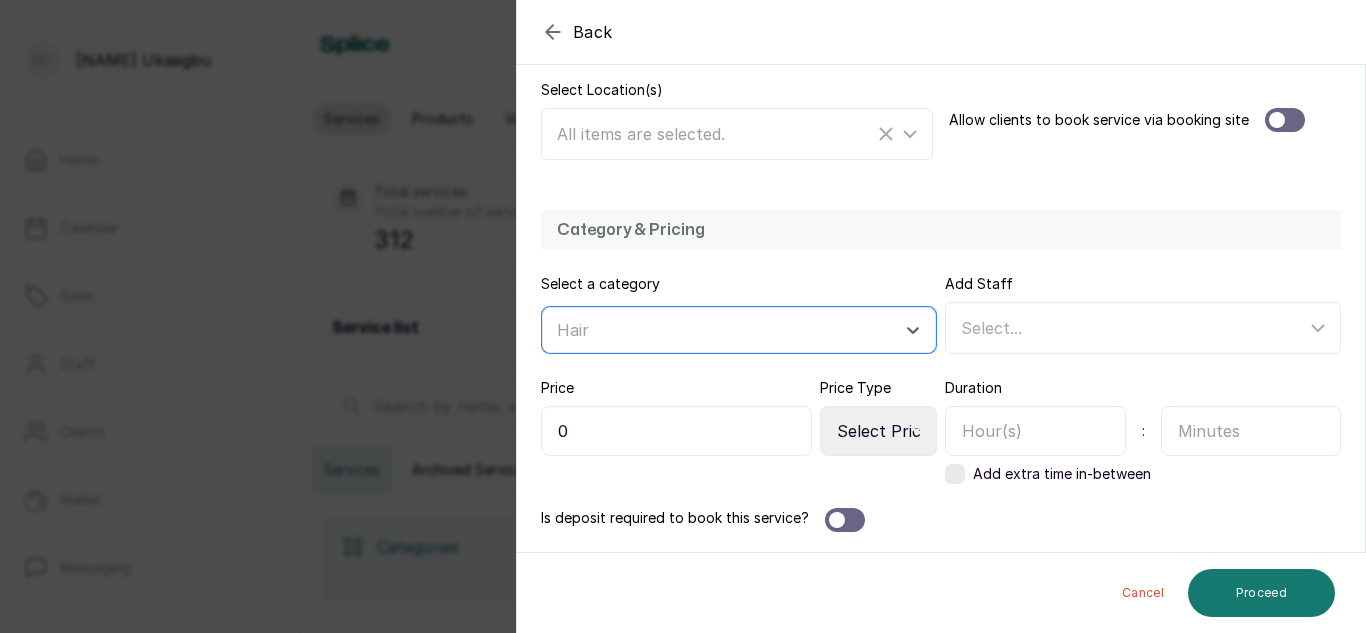 click on "0" at bounding box center [676, 431] 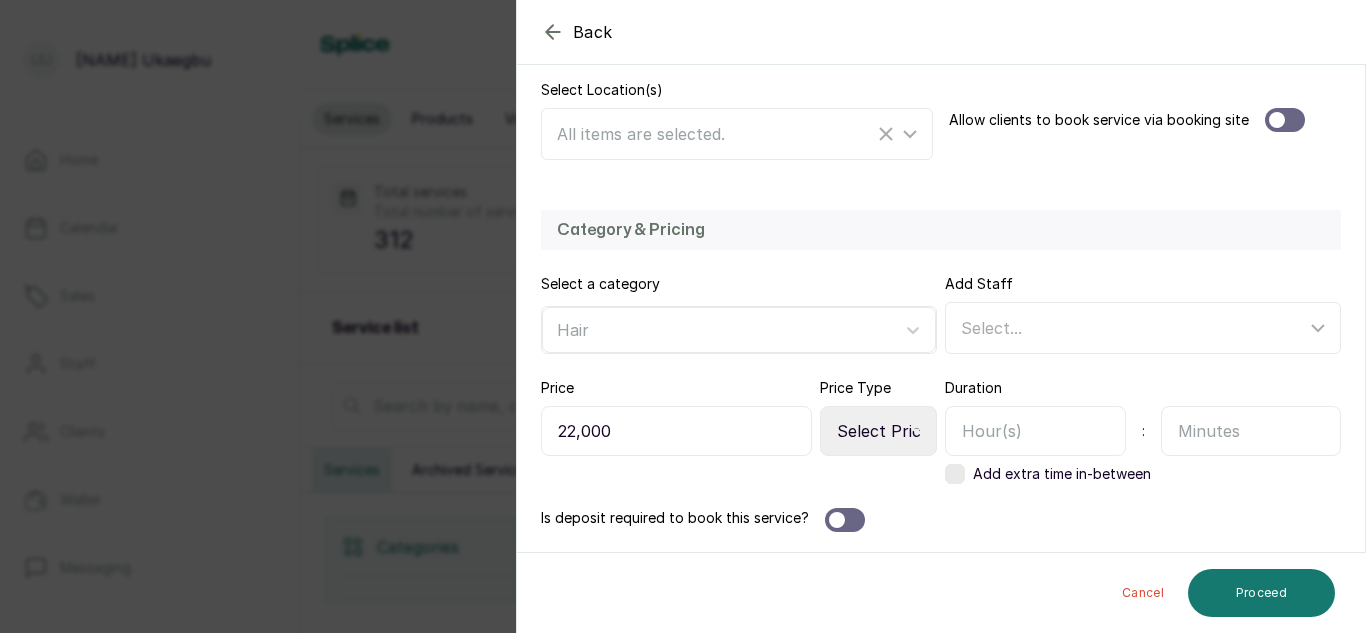 type on "22,000" 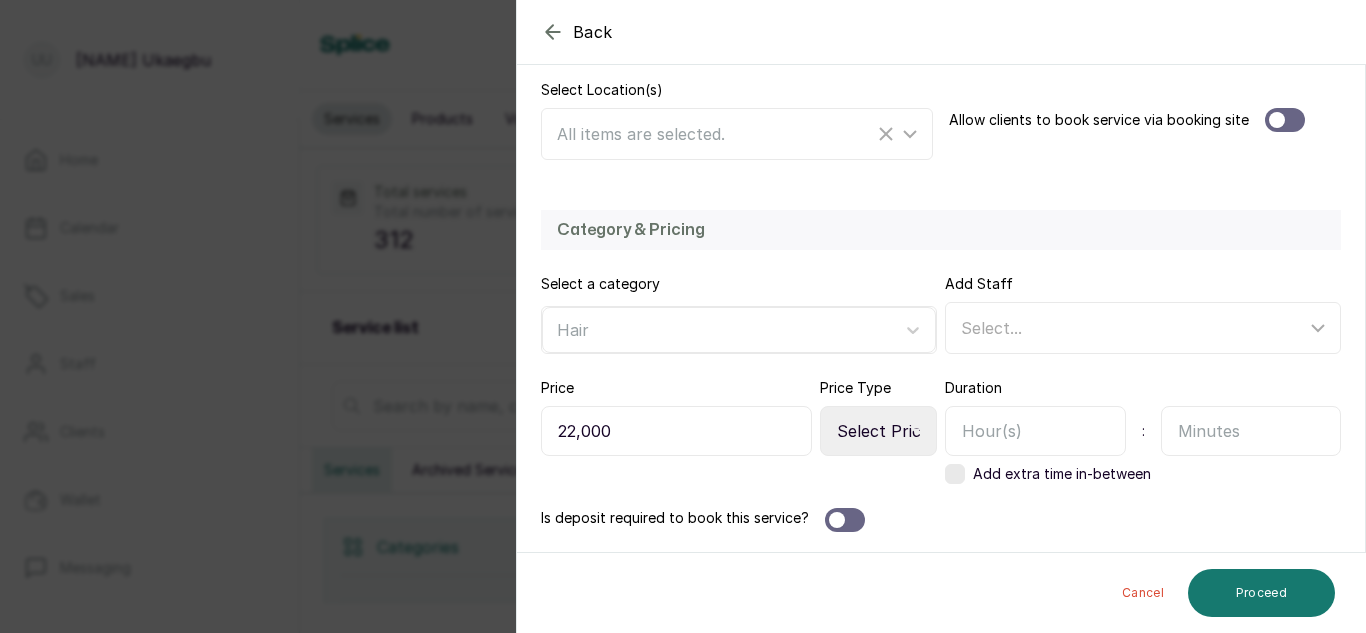 click on "Select Price Type Fixed From" at bounding box center [878, 431] 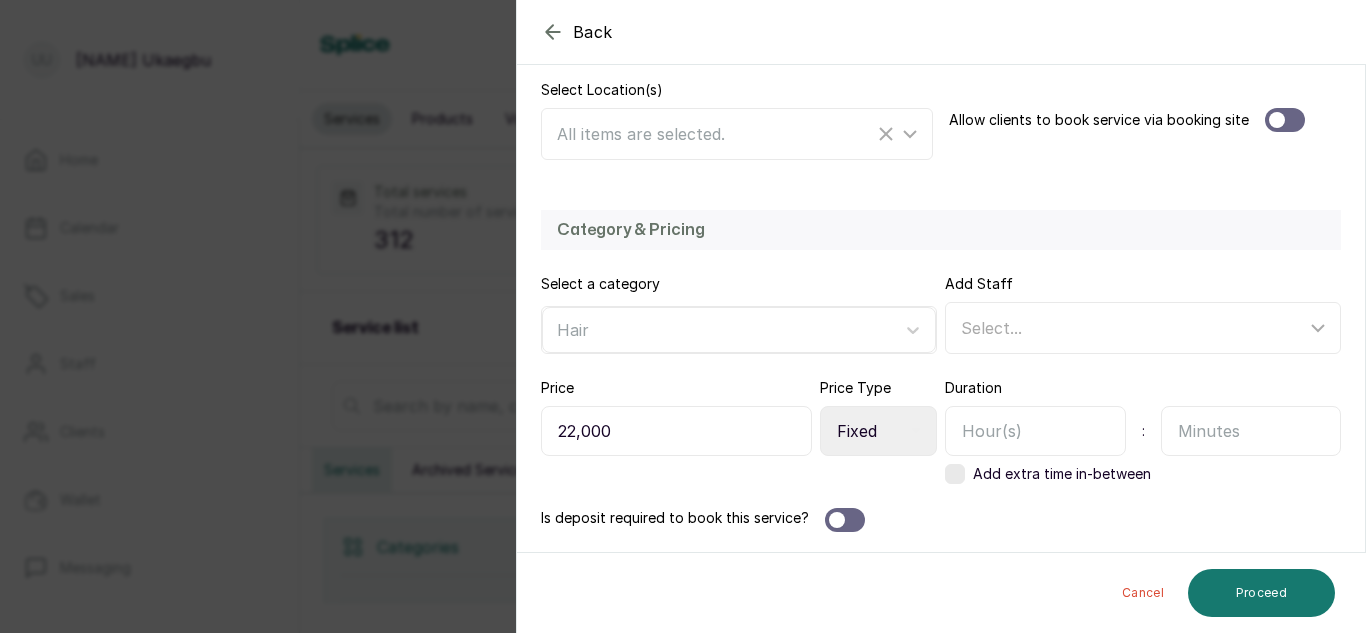 click on "Select Price Type Fixed From" at bounding box center [878, 431] 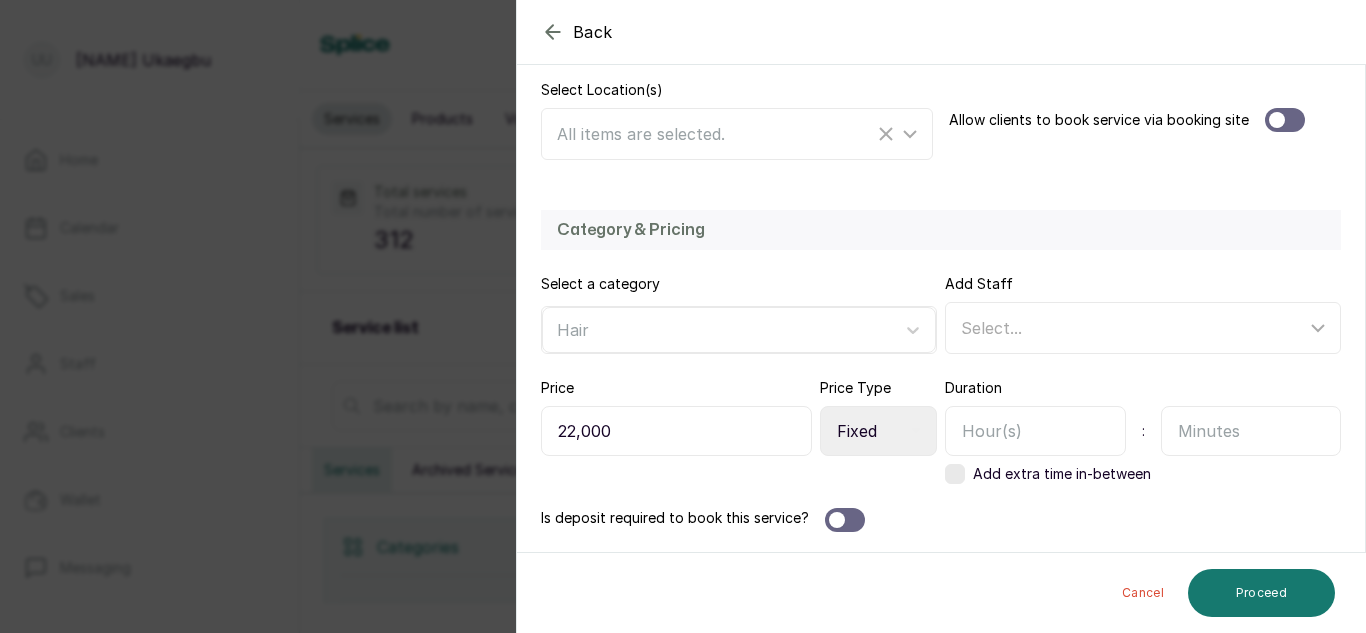 click at bounding box center [1035, 431] 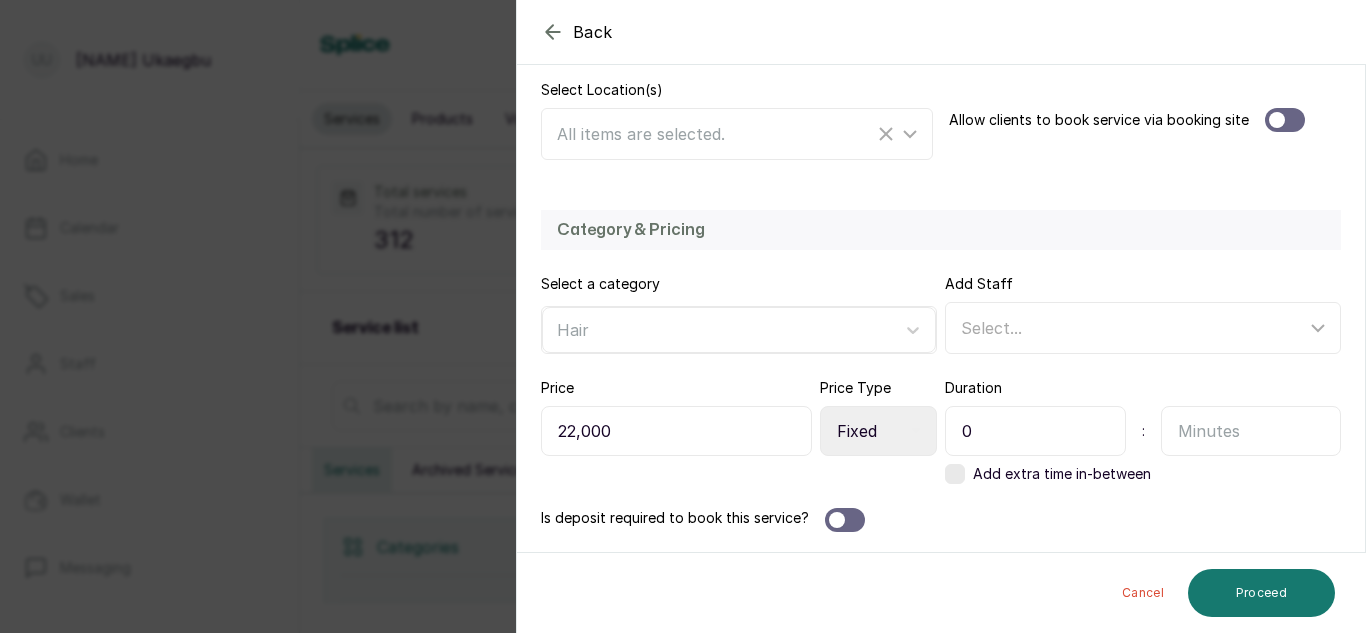 type on "0" 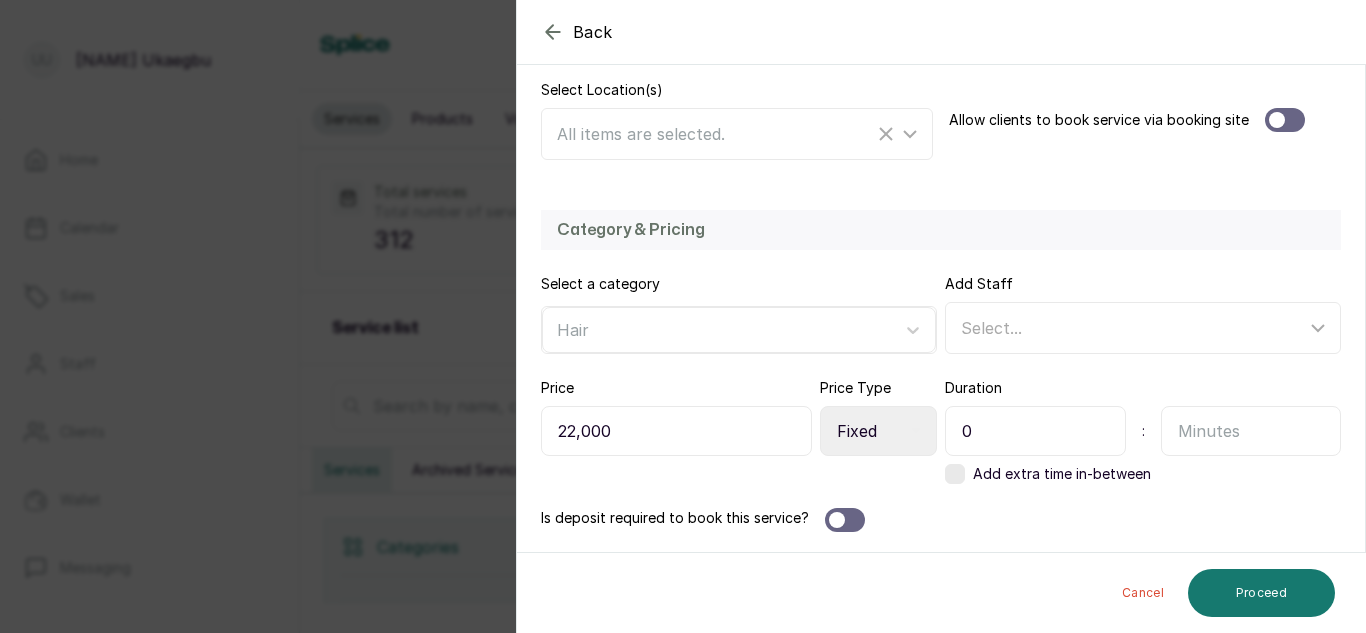 click at bounding box center (1251, 431) 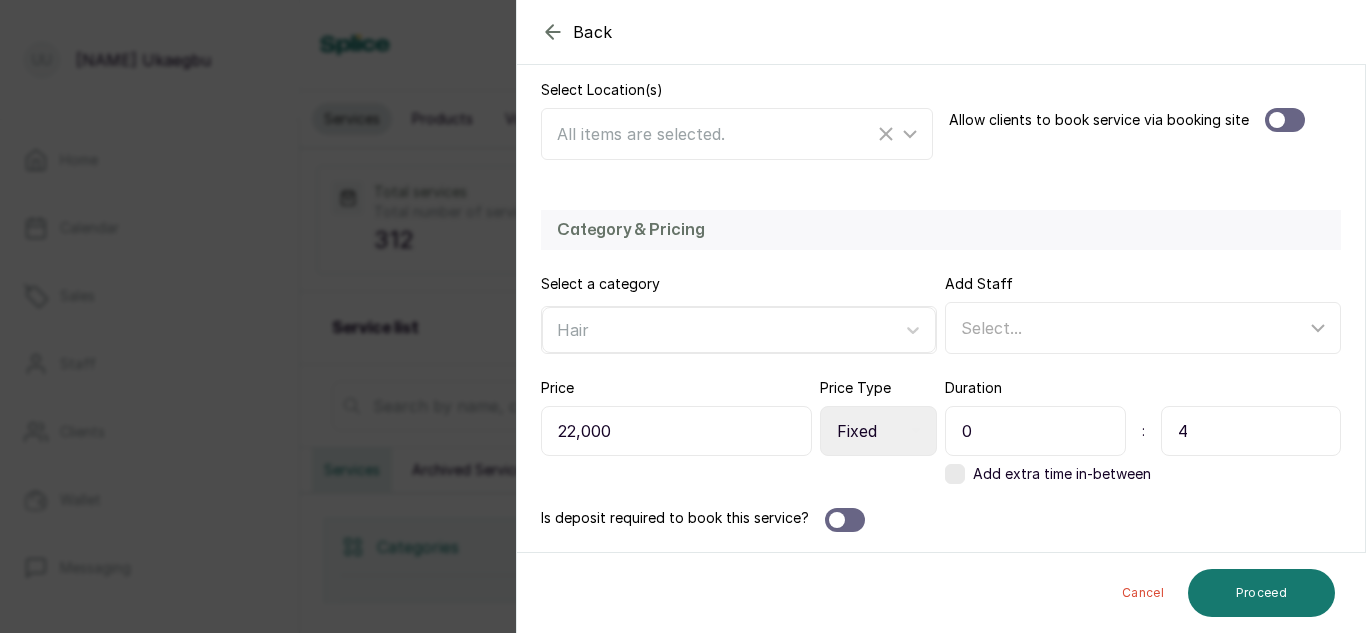 type on "45" 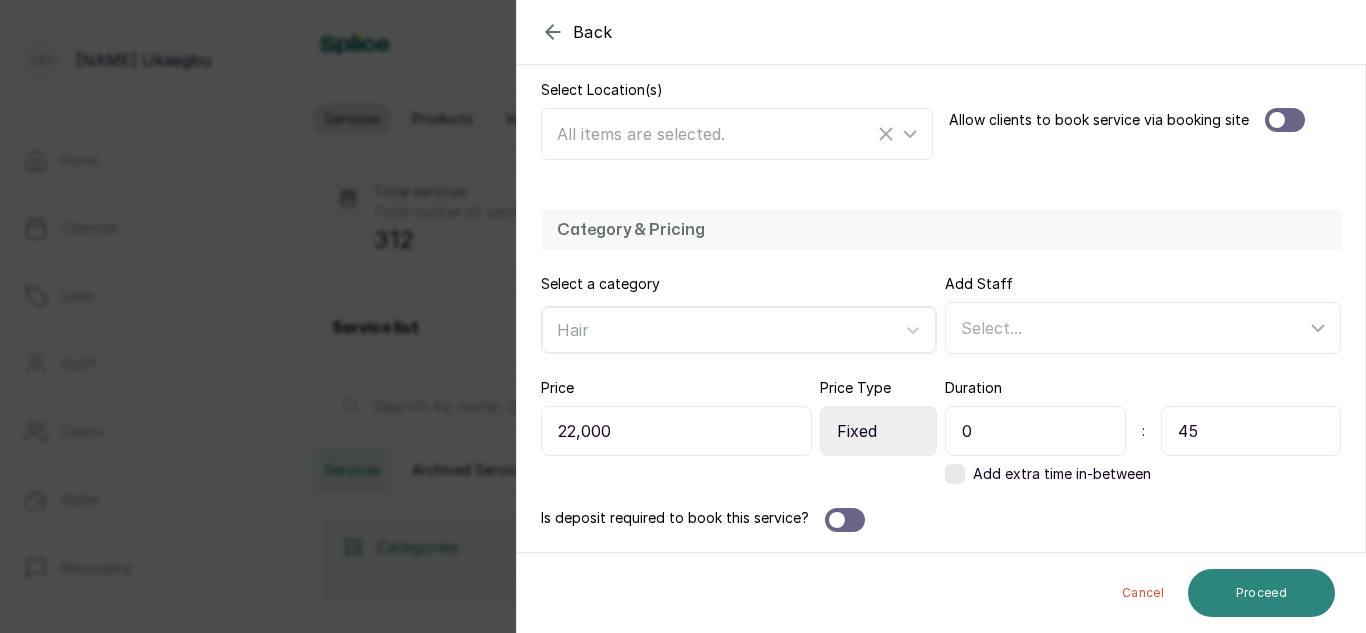 click on "Proceed" at bounding box center [1261, 593] 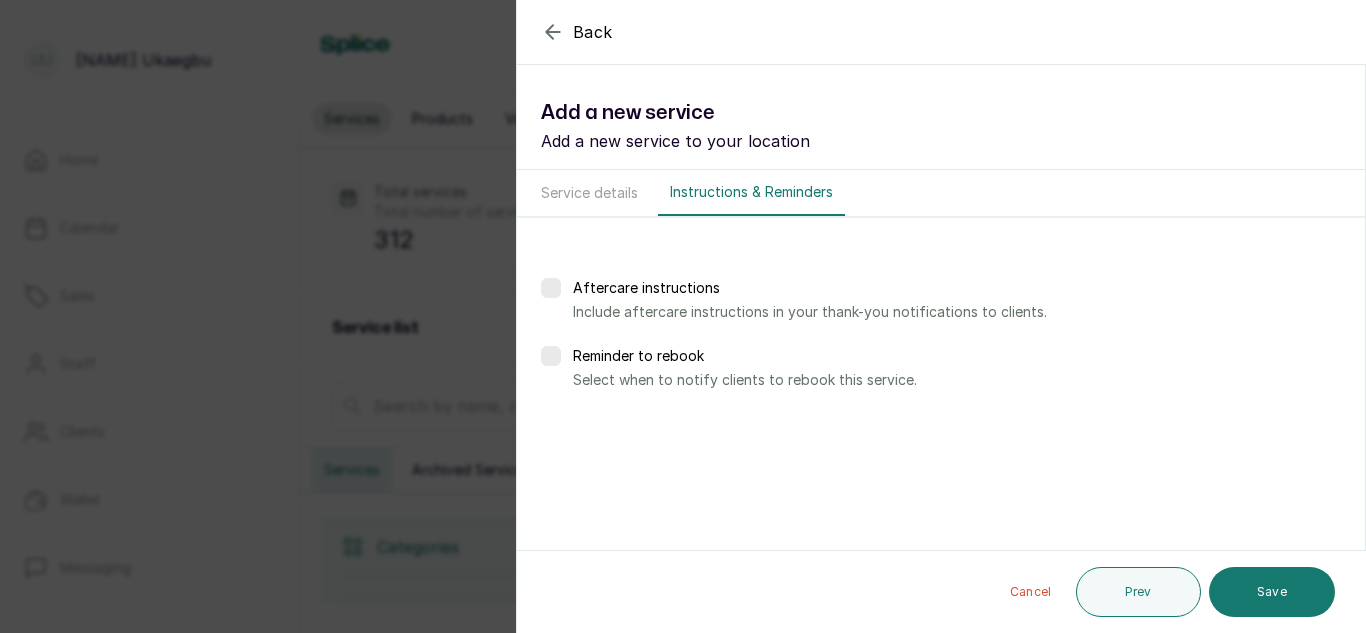 scroll, scrollTop: 0, scrollLeft: 0, axis: both 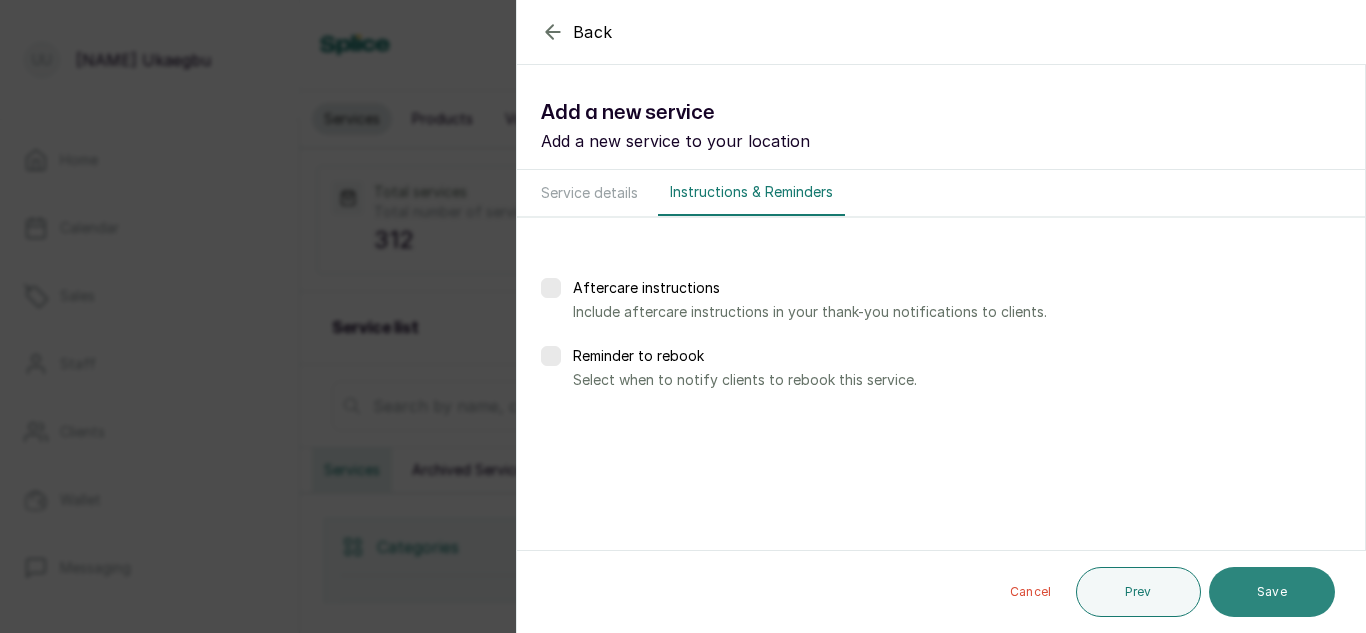 click on "Save" at bounding box center (1272, 592) 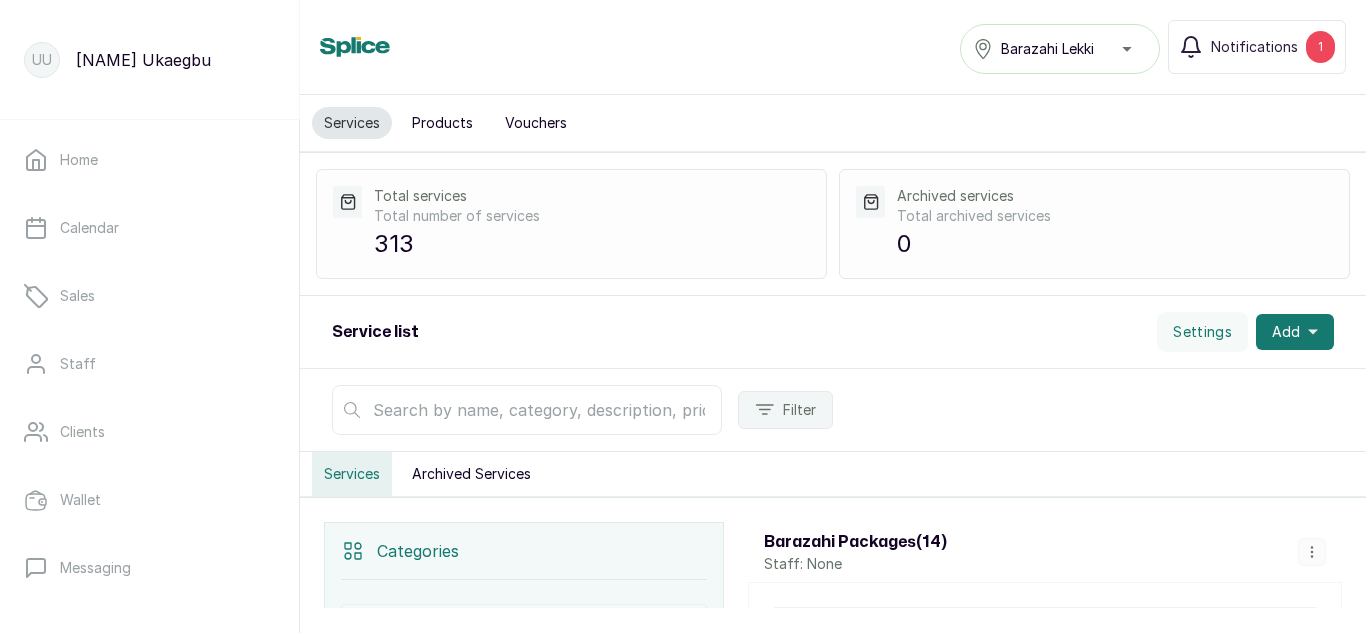 click on "Services Barazahi Lekki Notifications 1" at bounding box center [833, 47] 